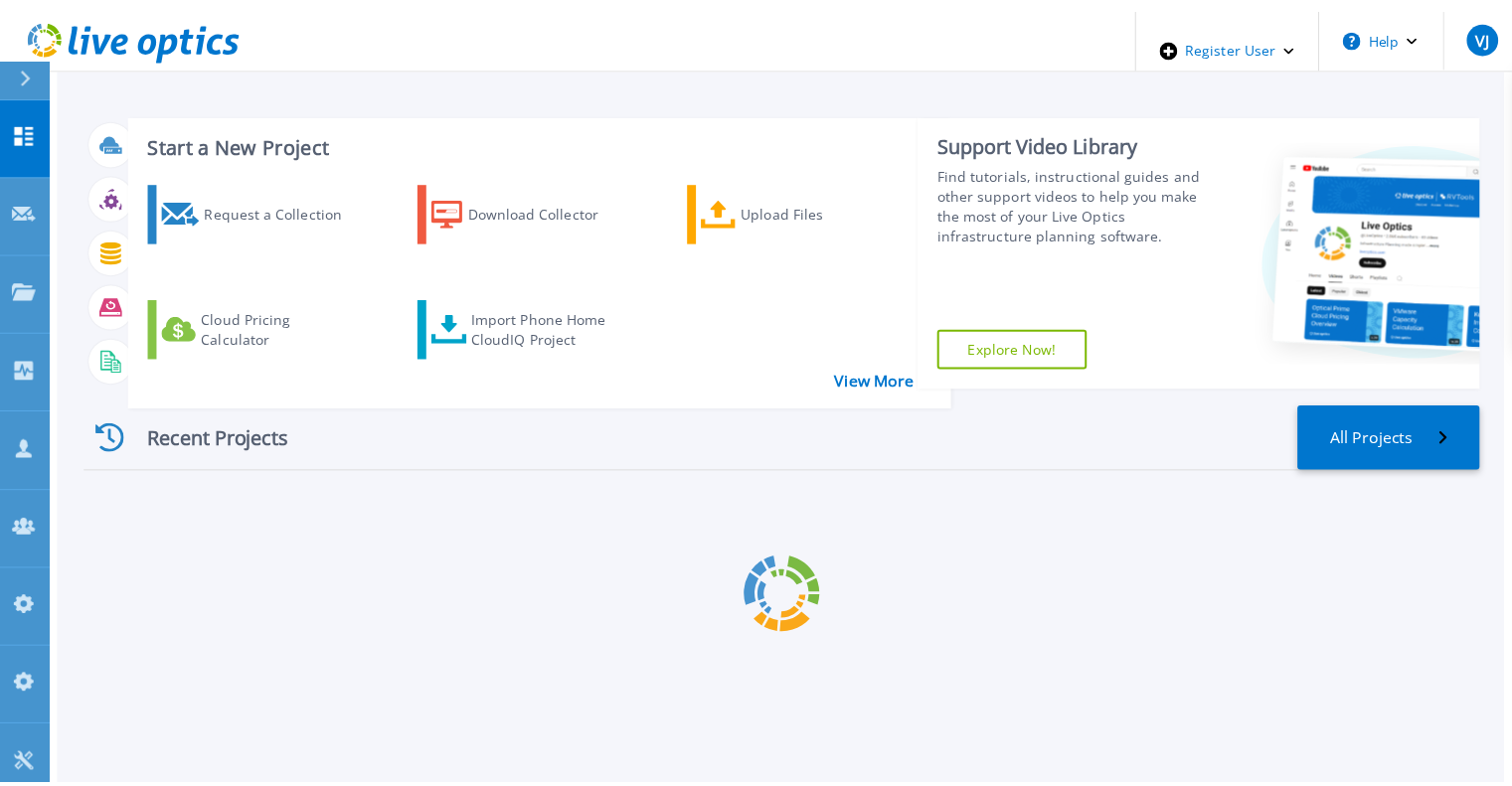 scroll, scrollTop: 0, scrollLeft: 0, axis: both 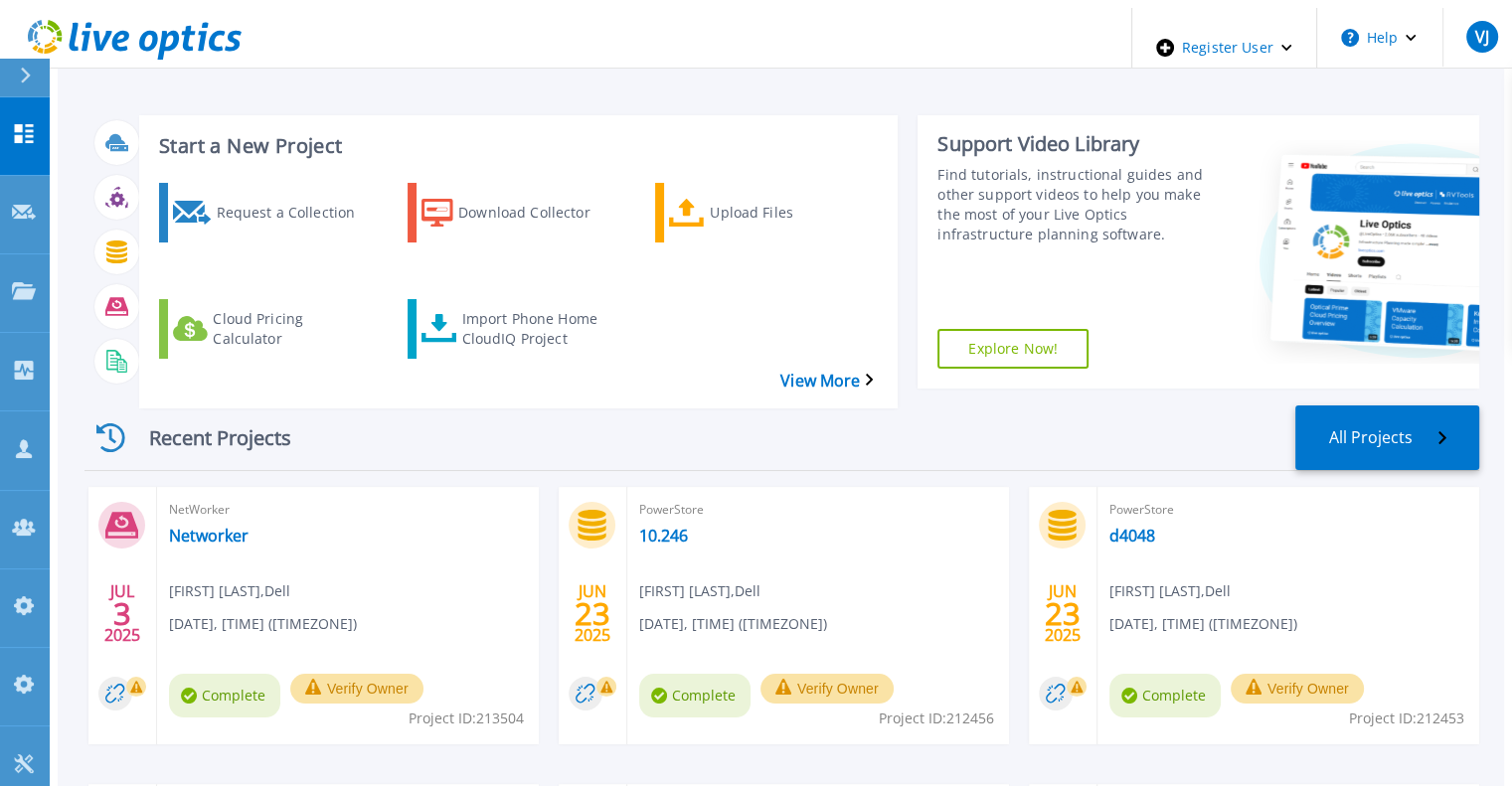 click 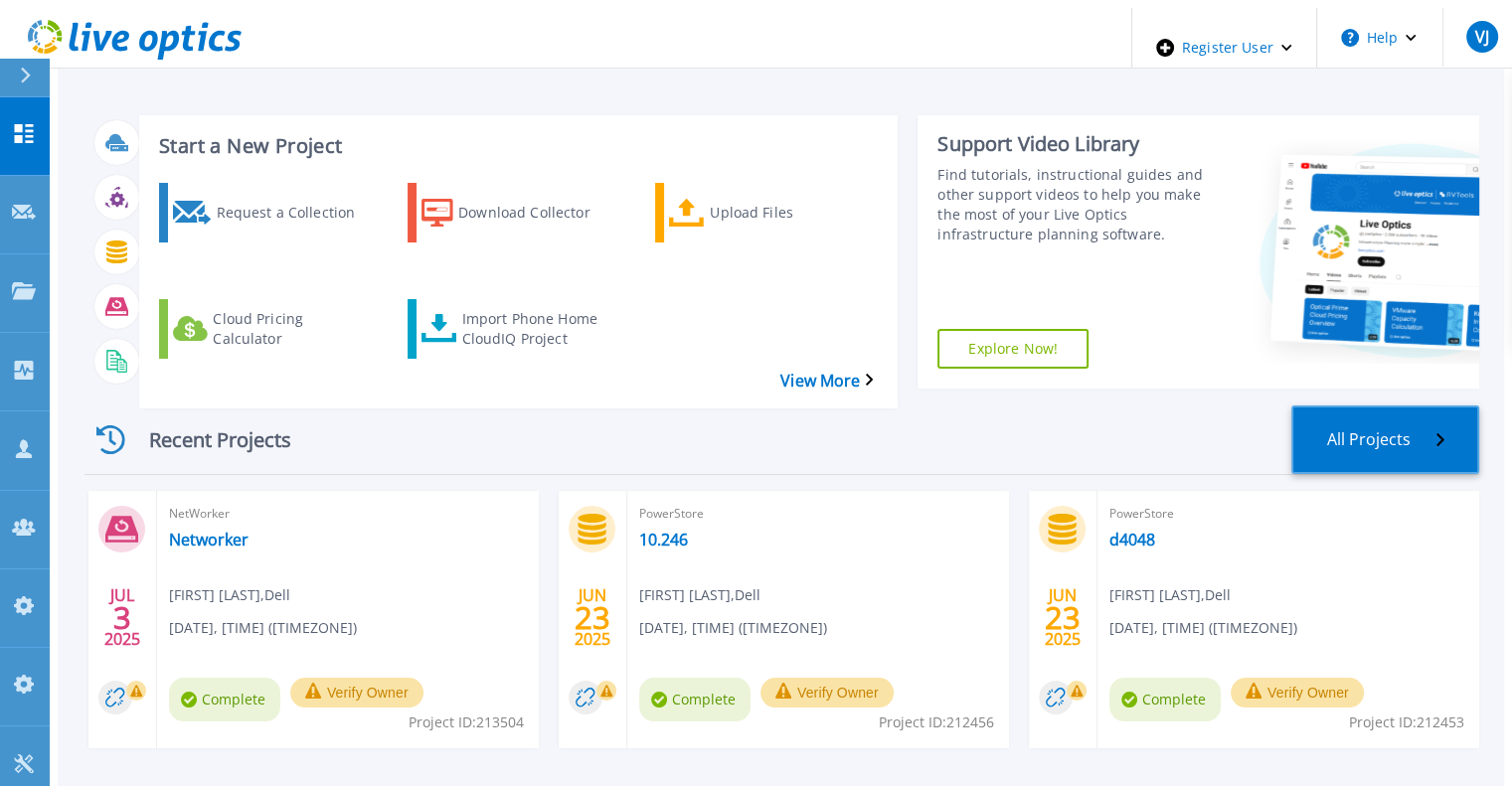 click on "All Projects" at bounding box center [1385, 439] 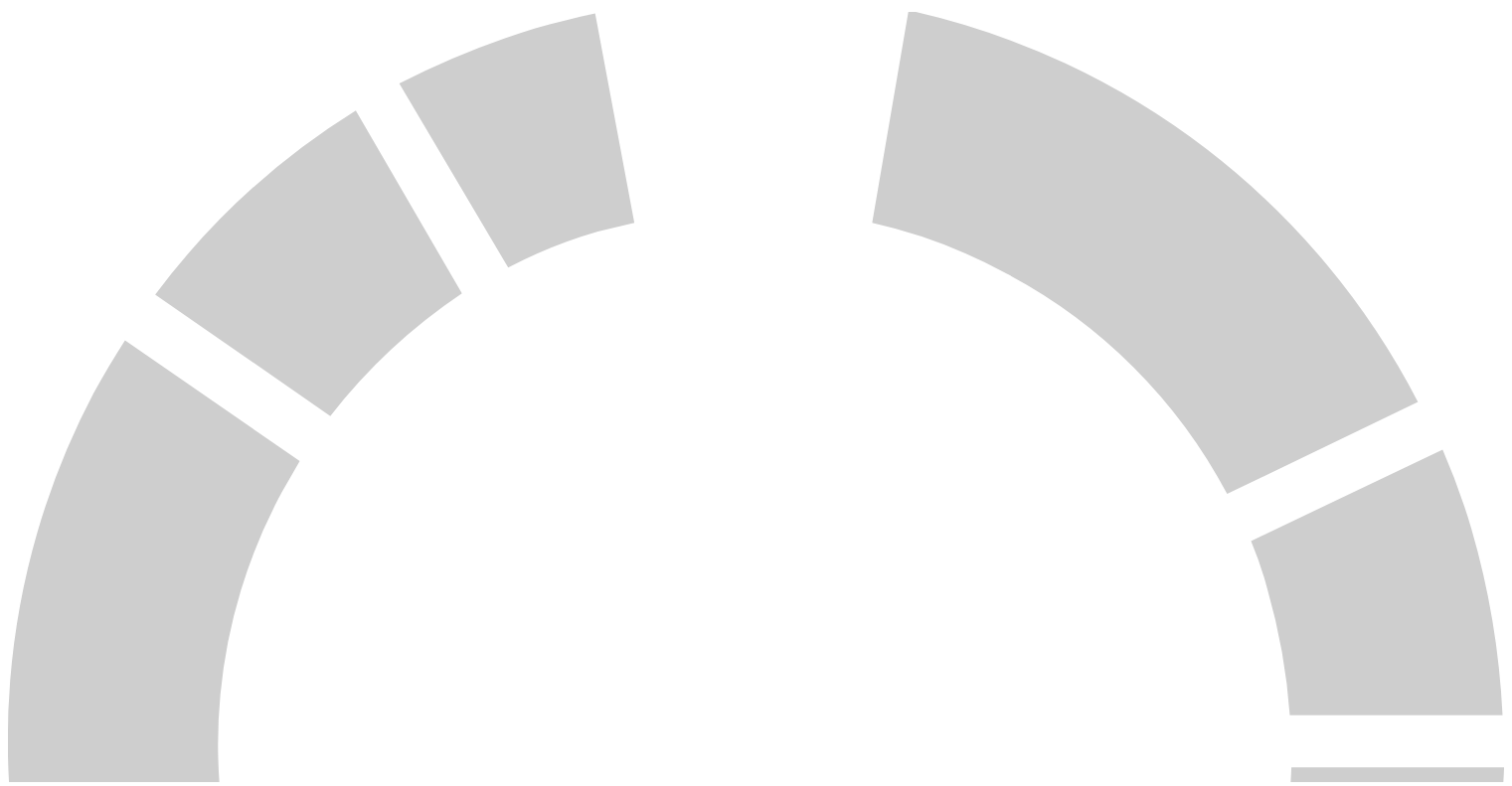 scroll, scrollTop: 0, scrollLeft: 0, axis: both 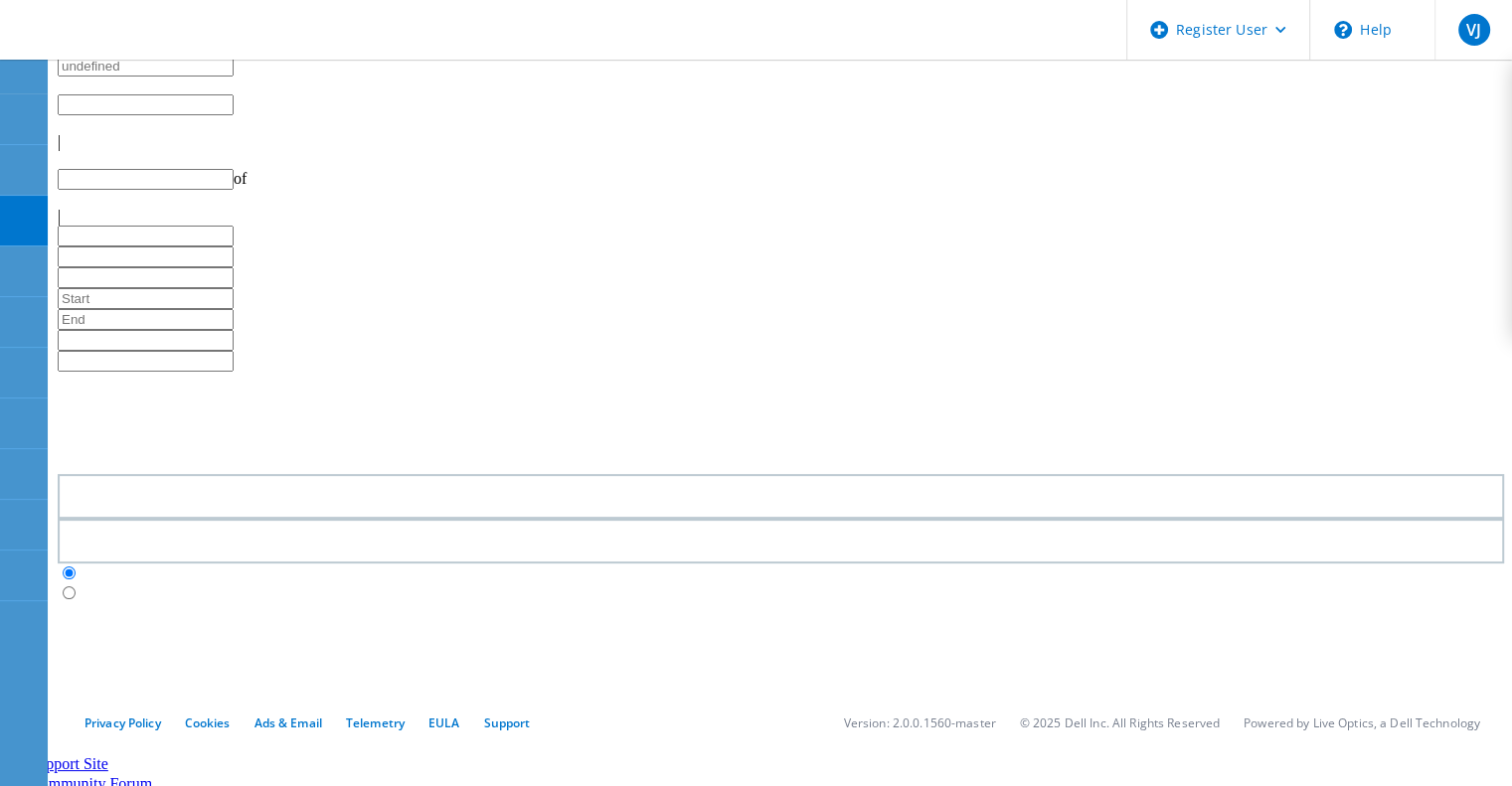 type on "1" 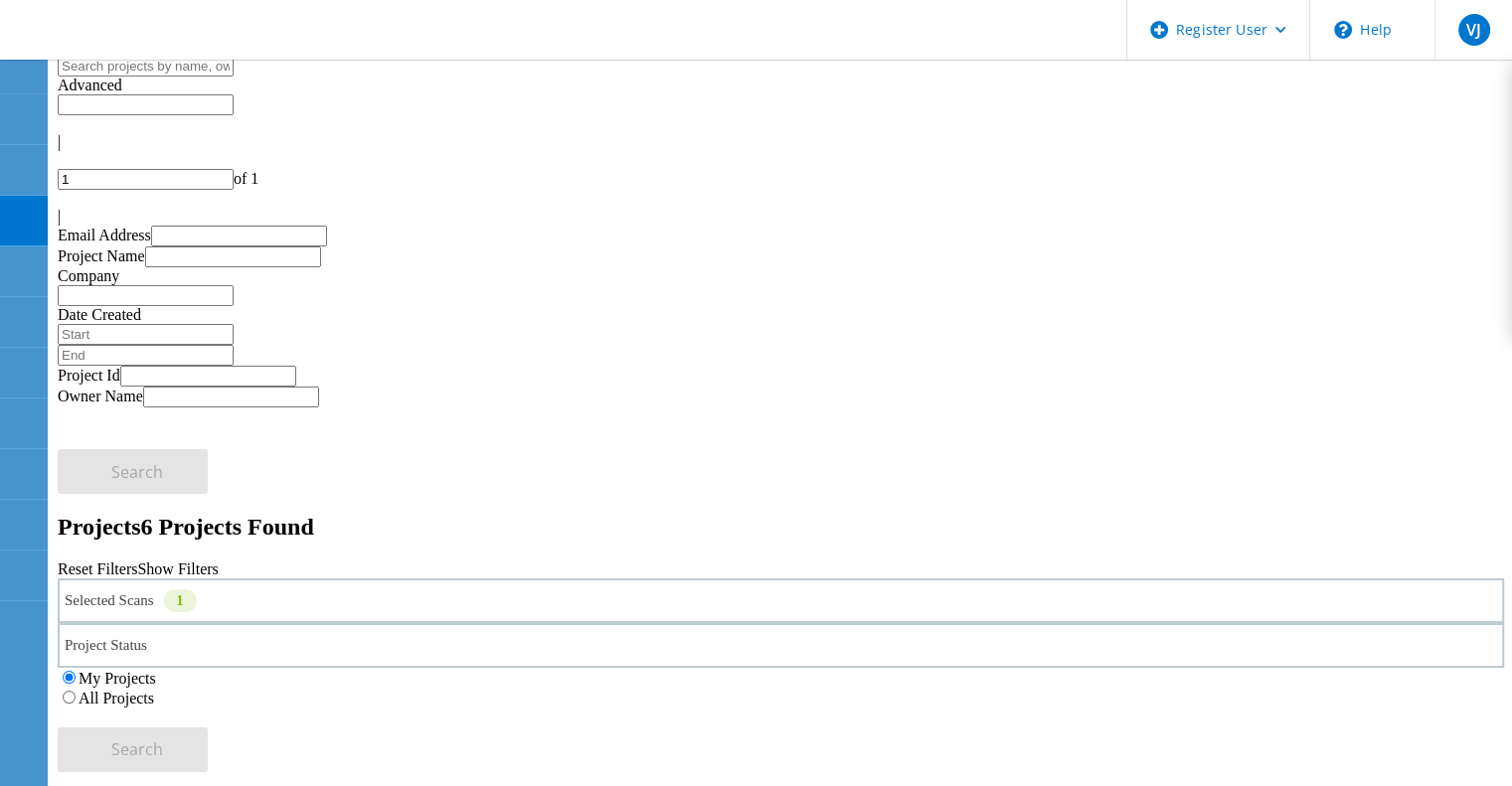 click on "All Projects" 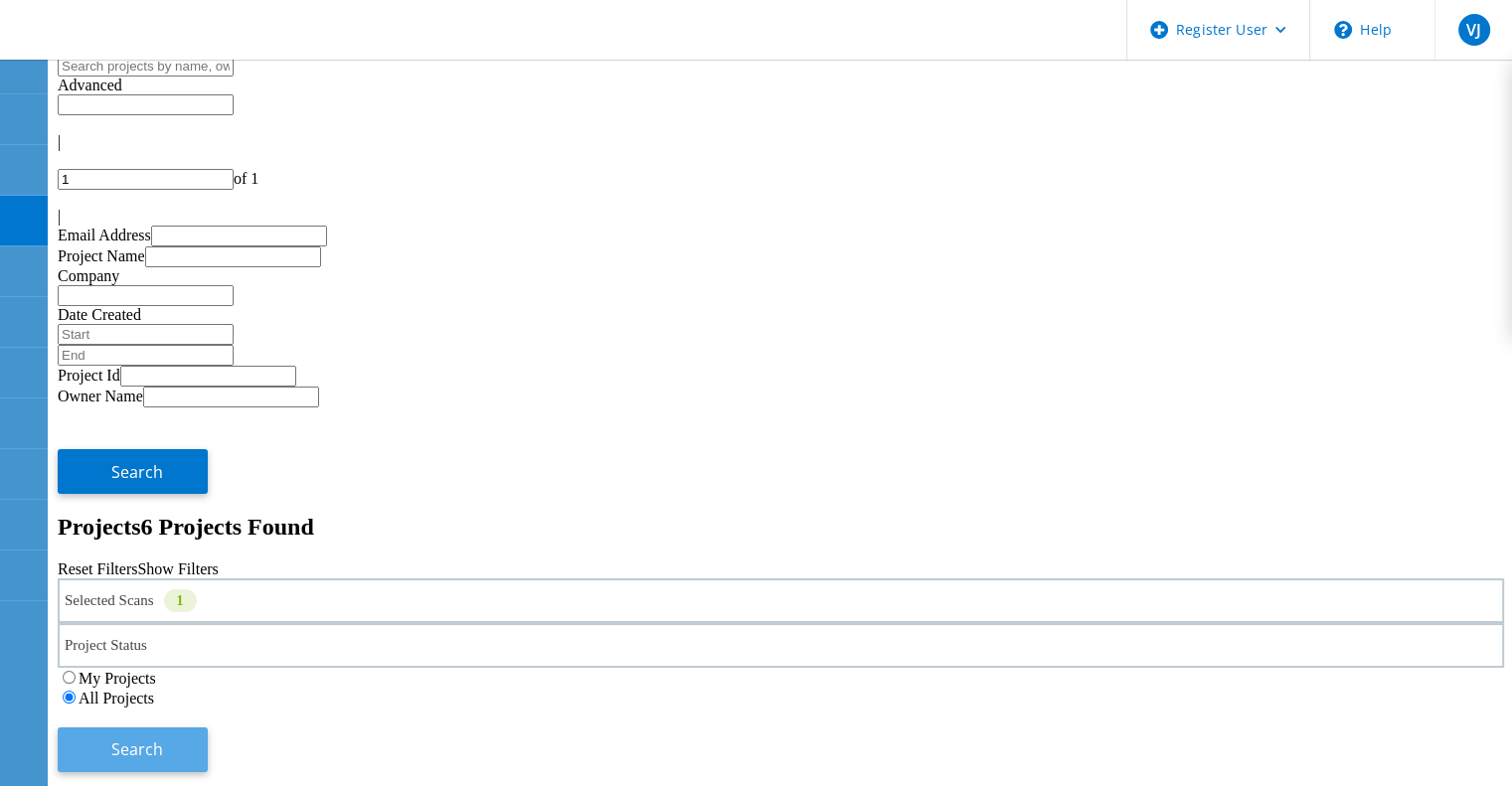 click on "Search" 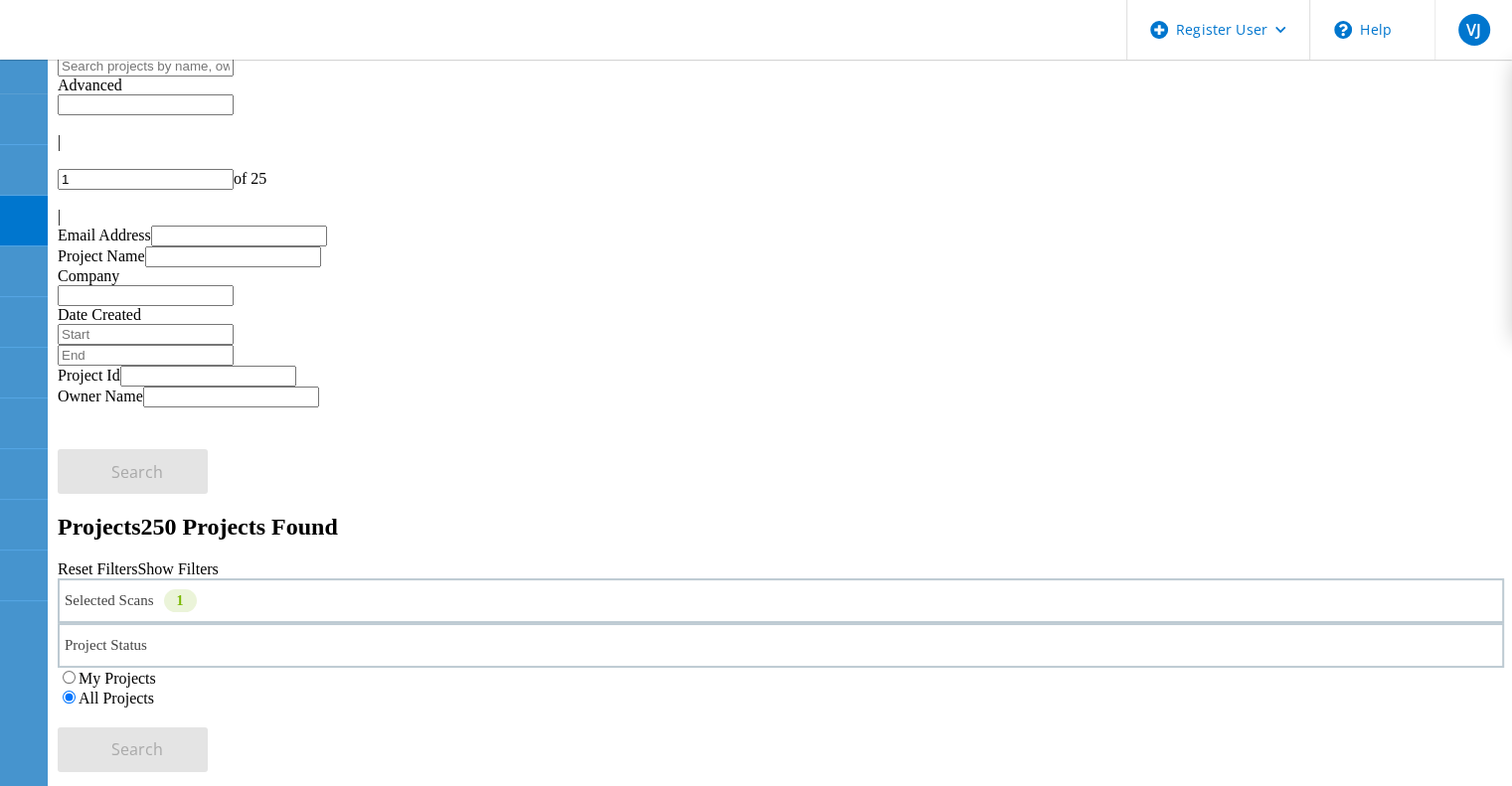 click on "PURE Test Tool" 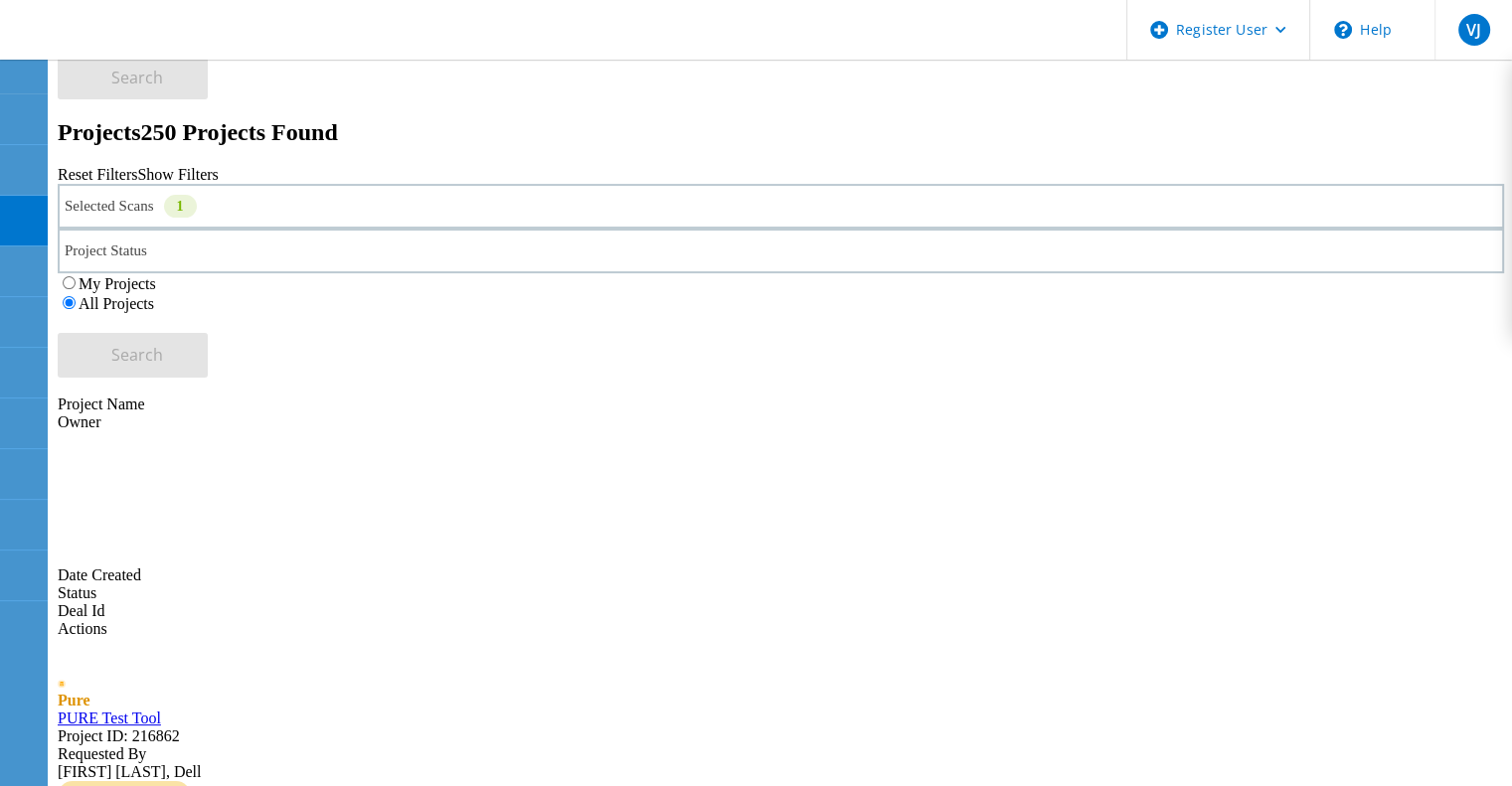 click 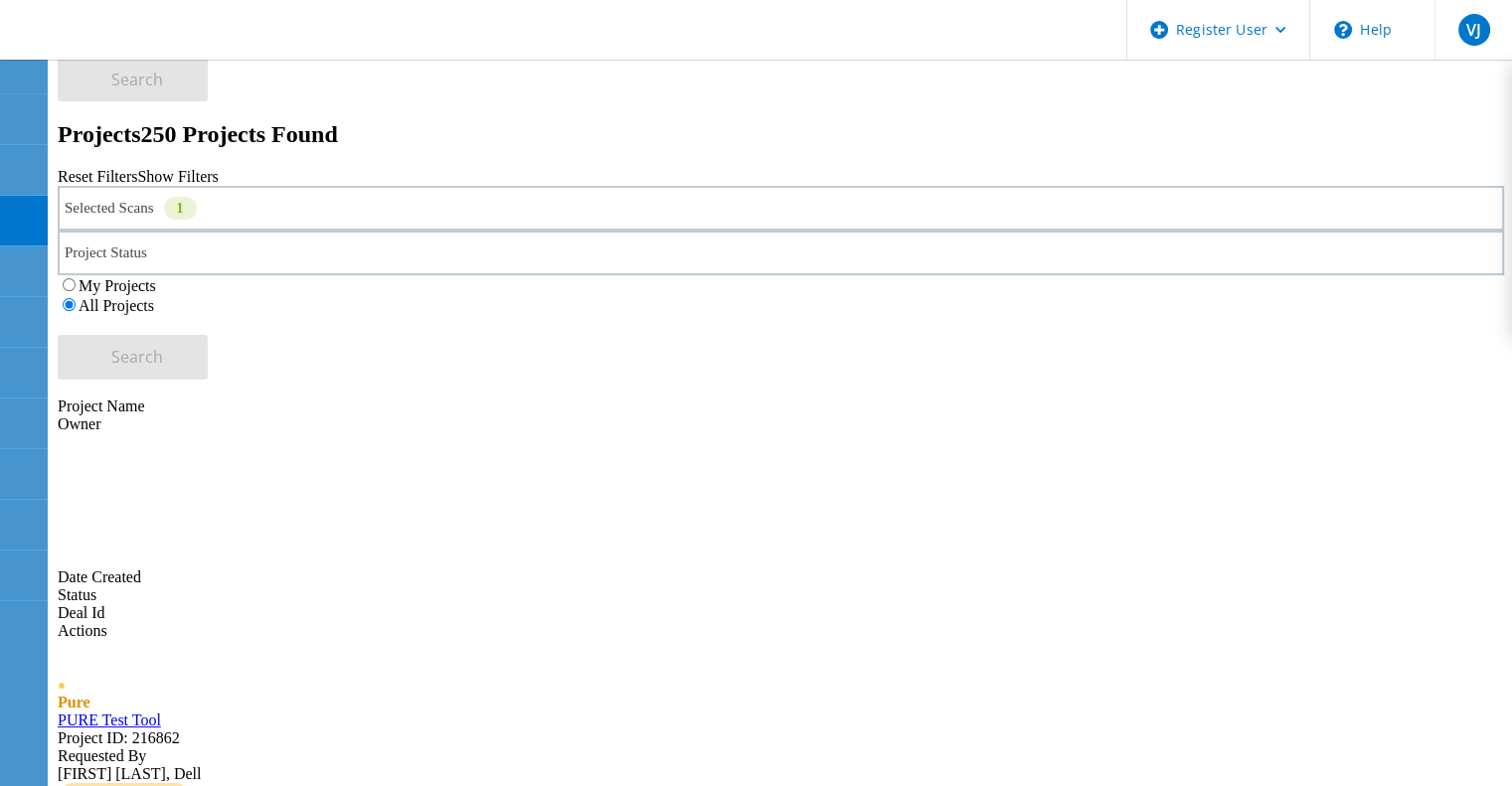 click on "Show 40 Projects" at bounding box center (1132, 5944) 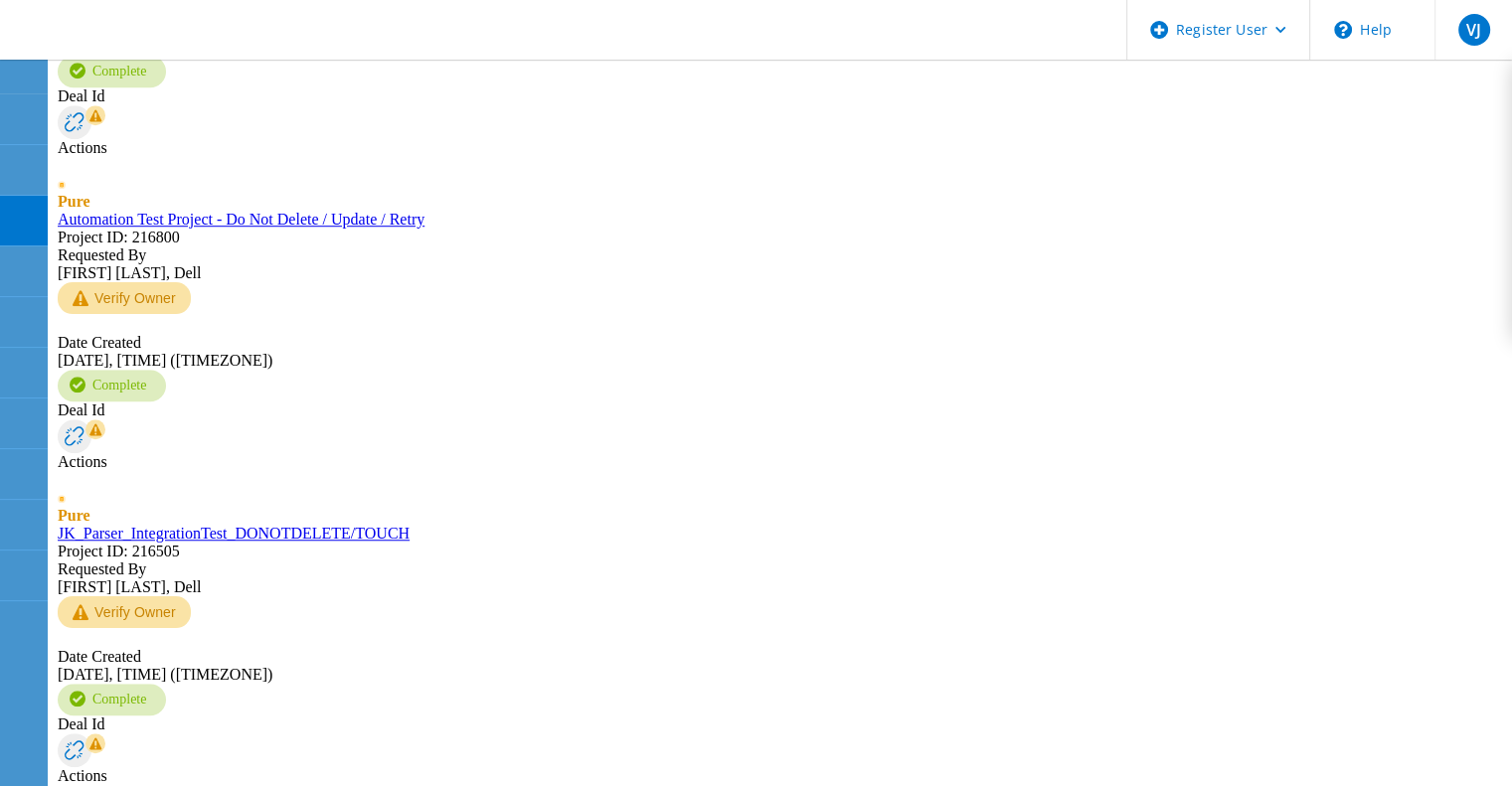 scroll, scrollTop: 1339, scrollLeft: 0, axis: vertical 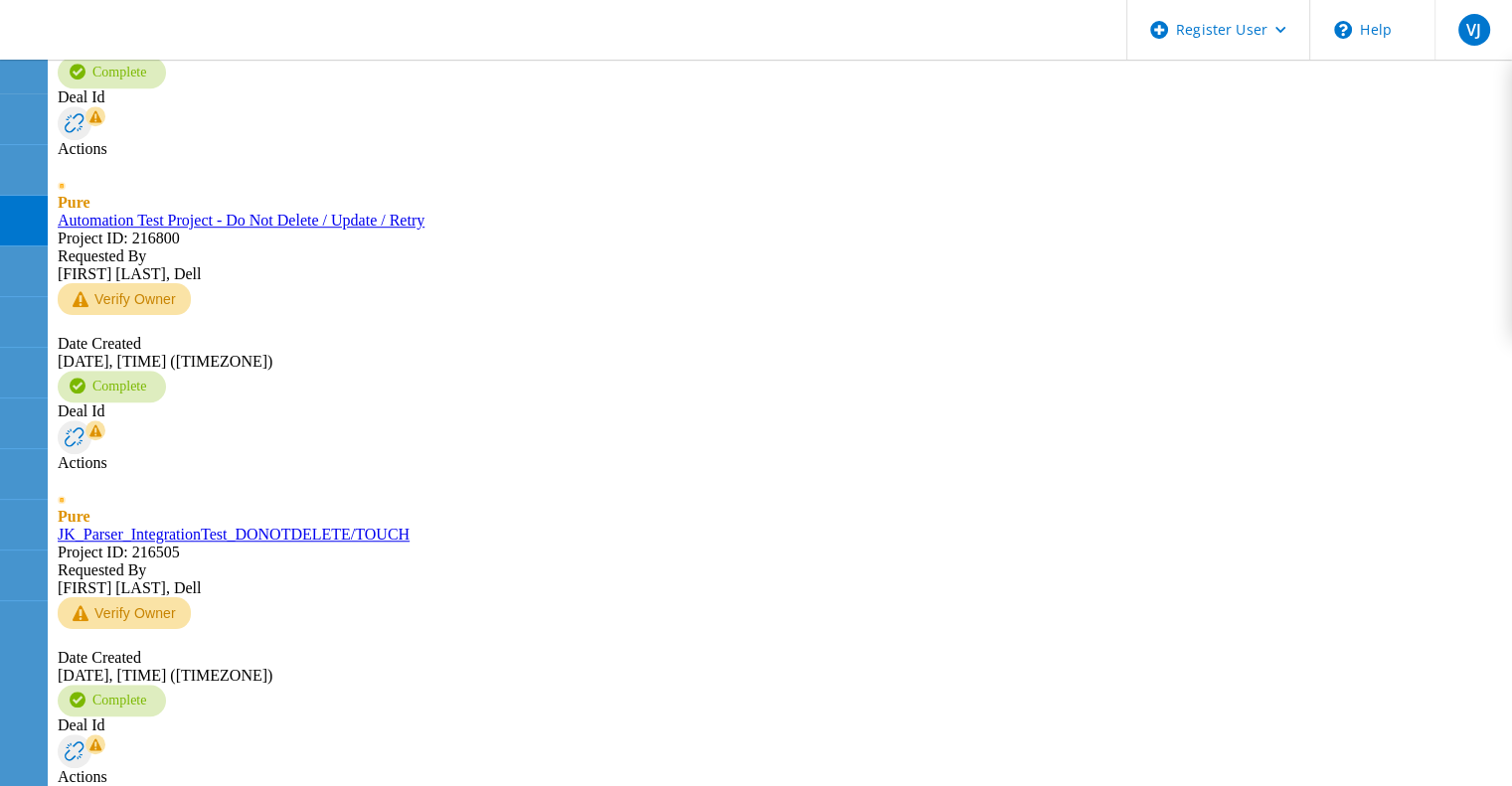 click on "PURE Test Tool" 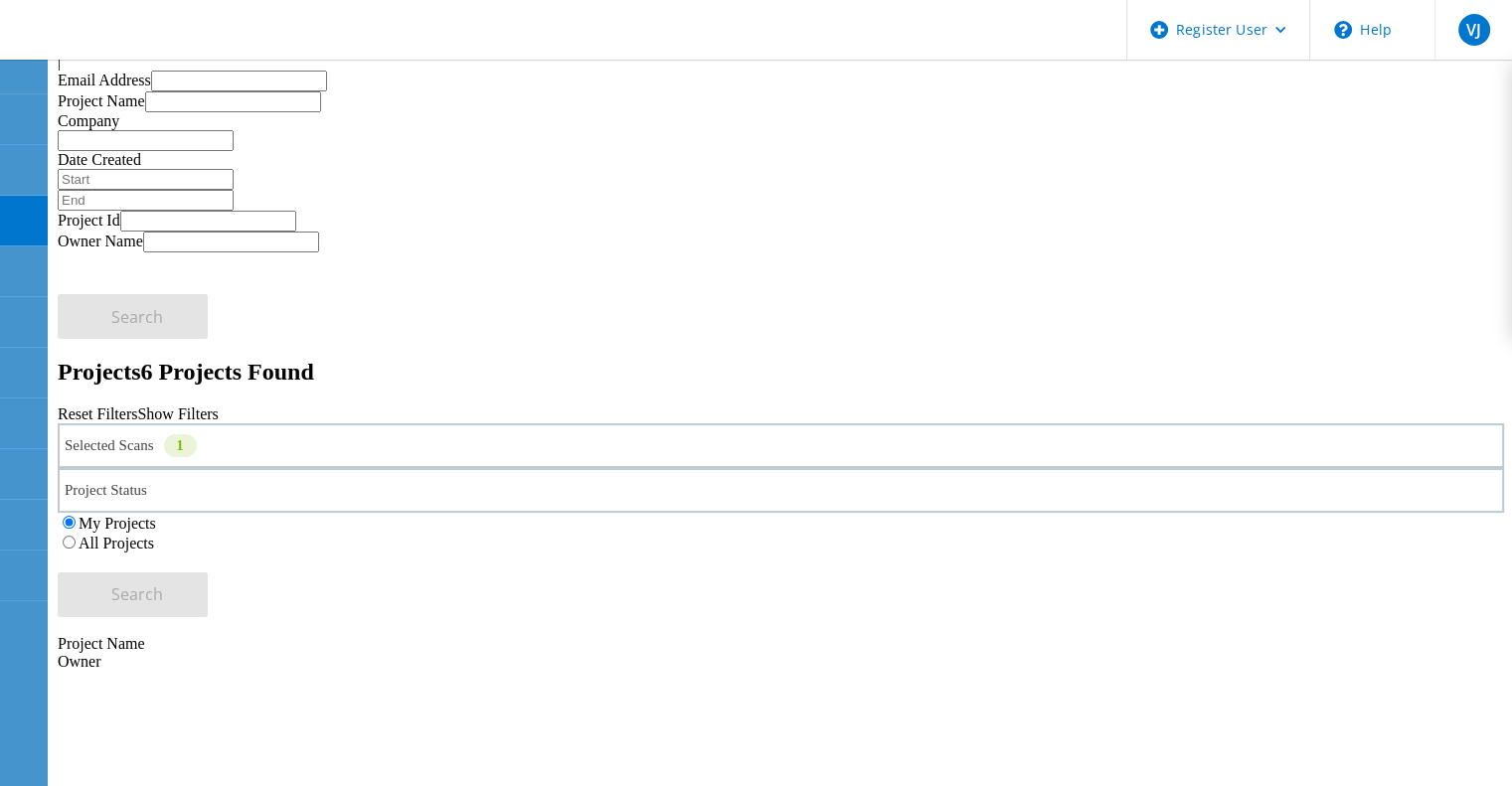scroll, scrollTop: 0, scrollLeft: 0, axis: both 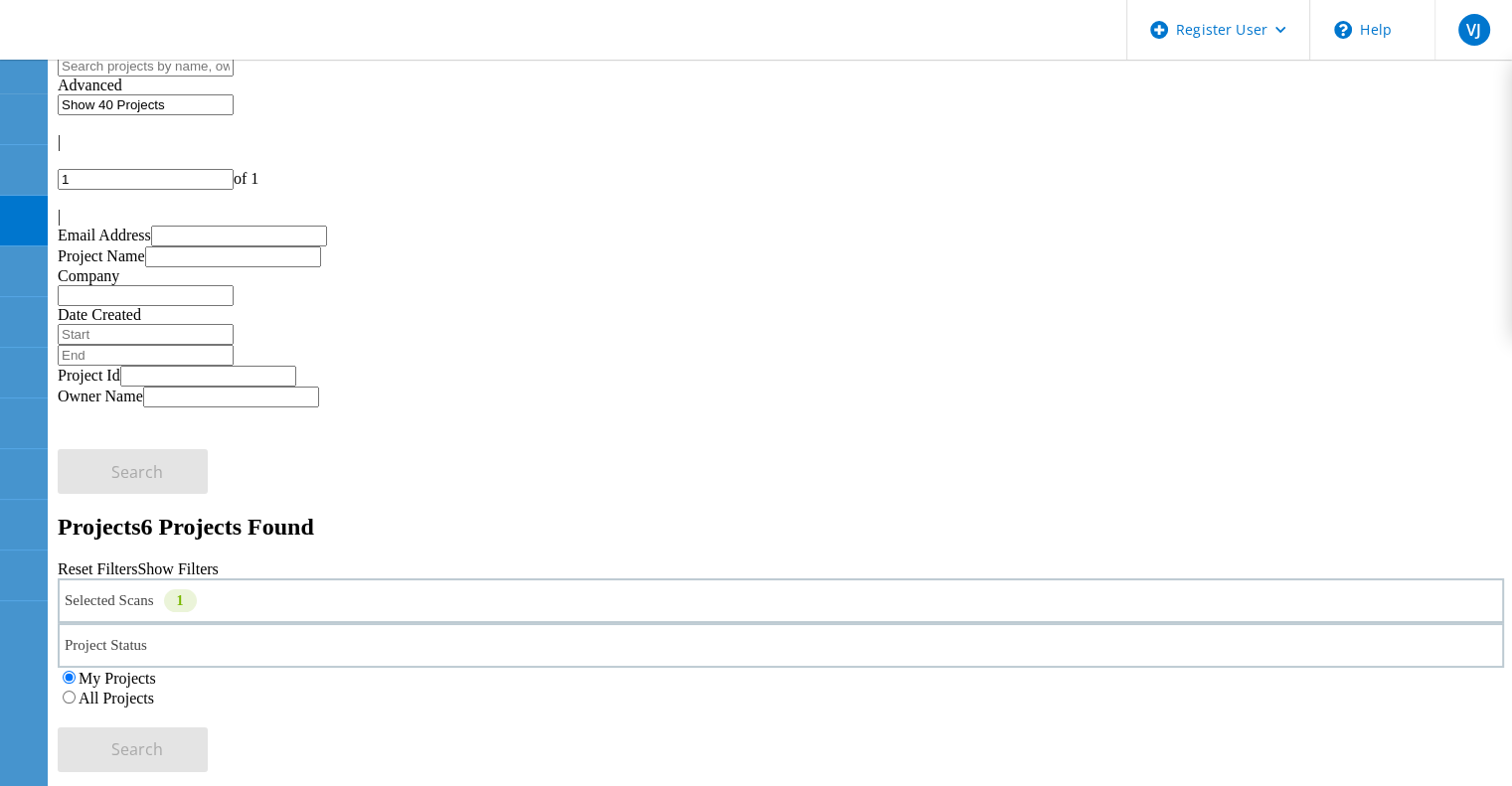 click on "All Projects" 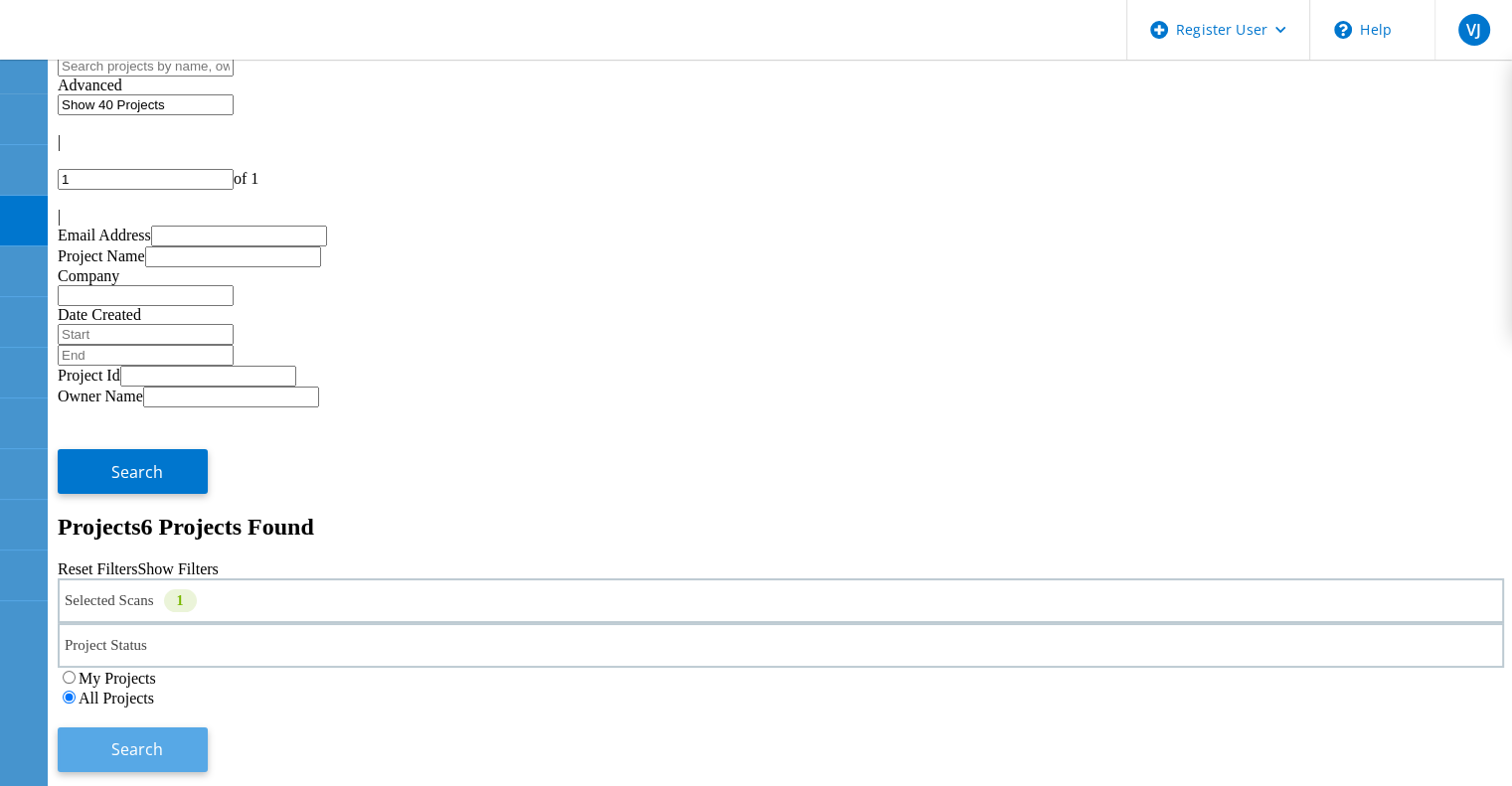 click on "Search" 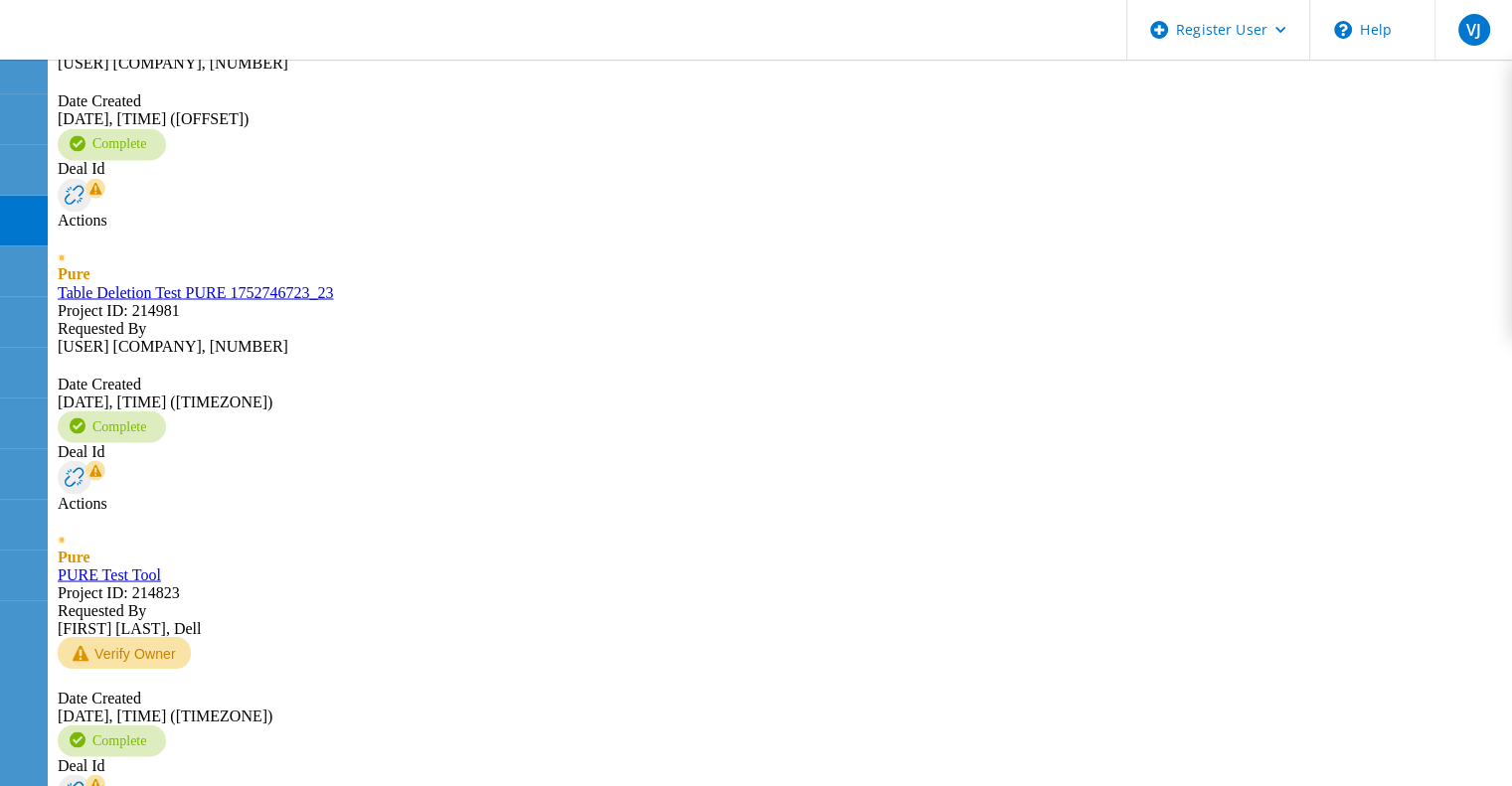 scroll, scrollTop: 3873, scrollLeft: 0, axis: vertical 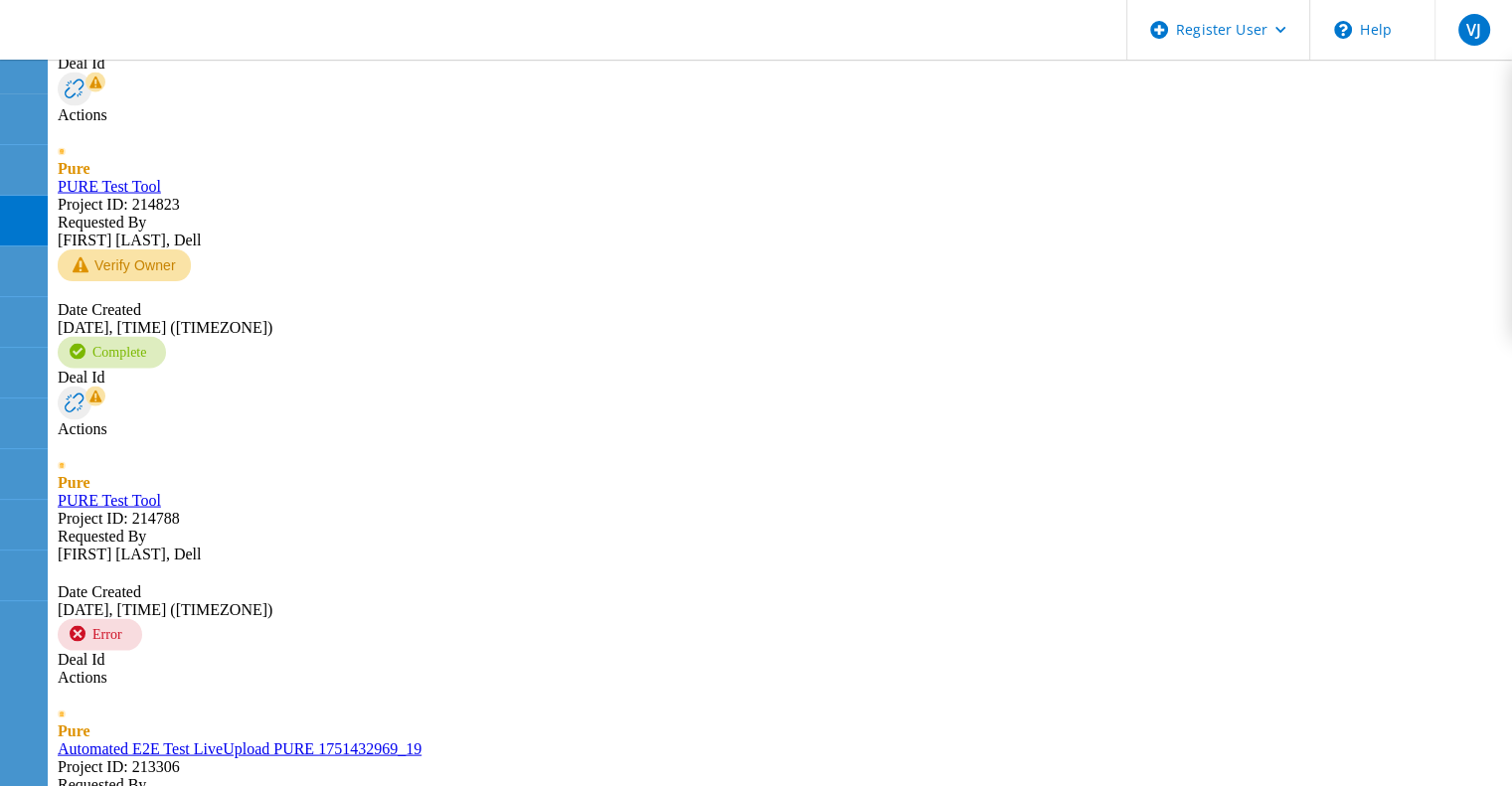 click on "SIOKIT Test" 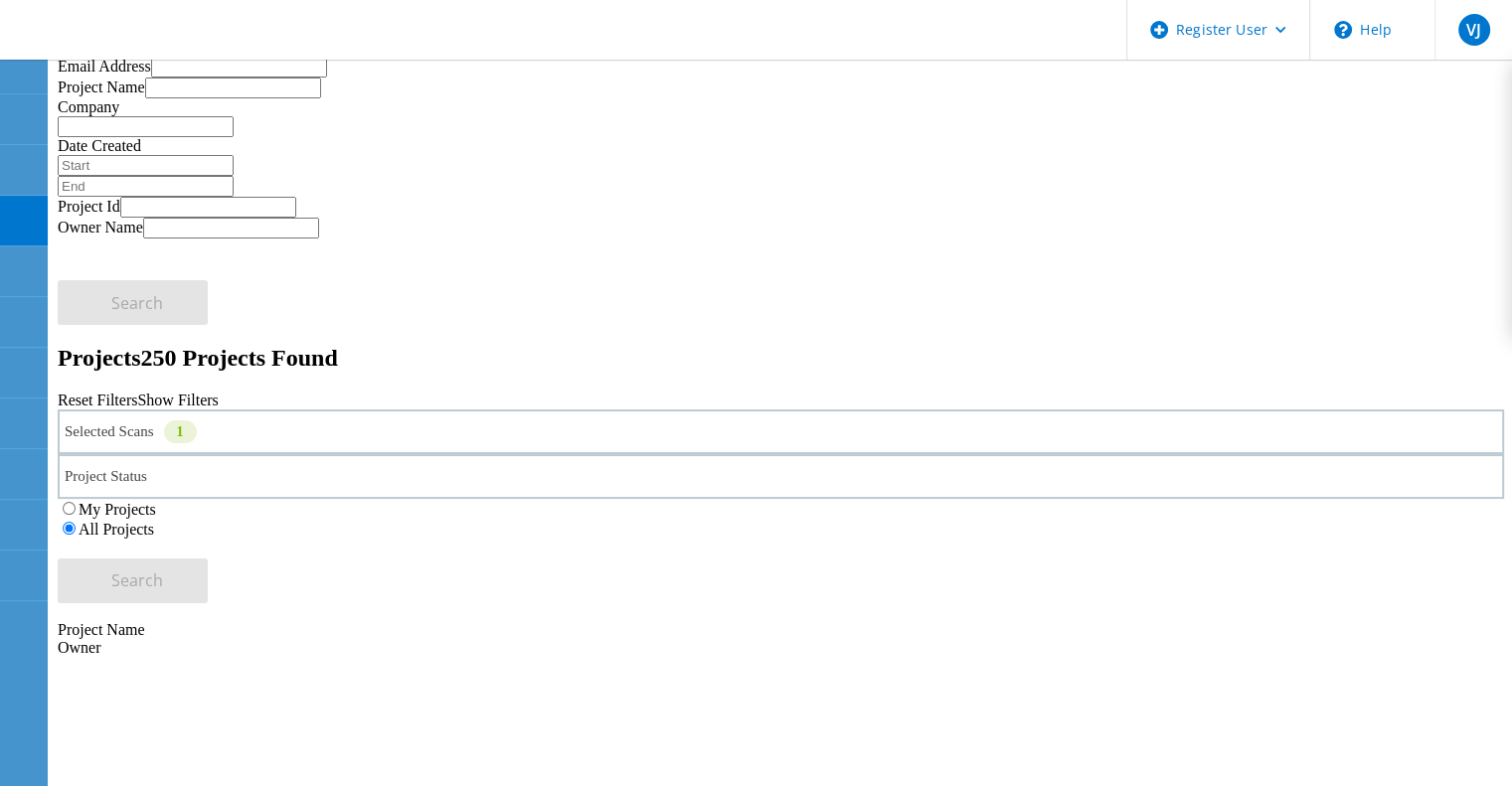 scroll, scrollTop: 0, scrollLeft: 0, axis: both 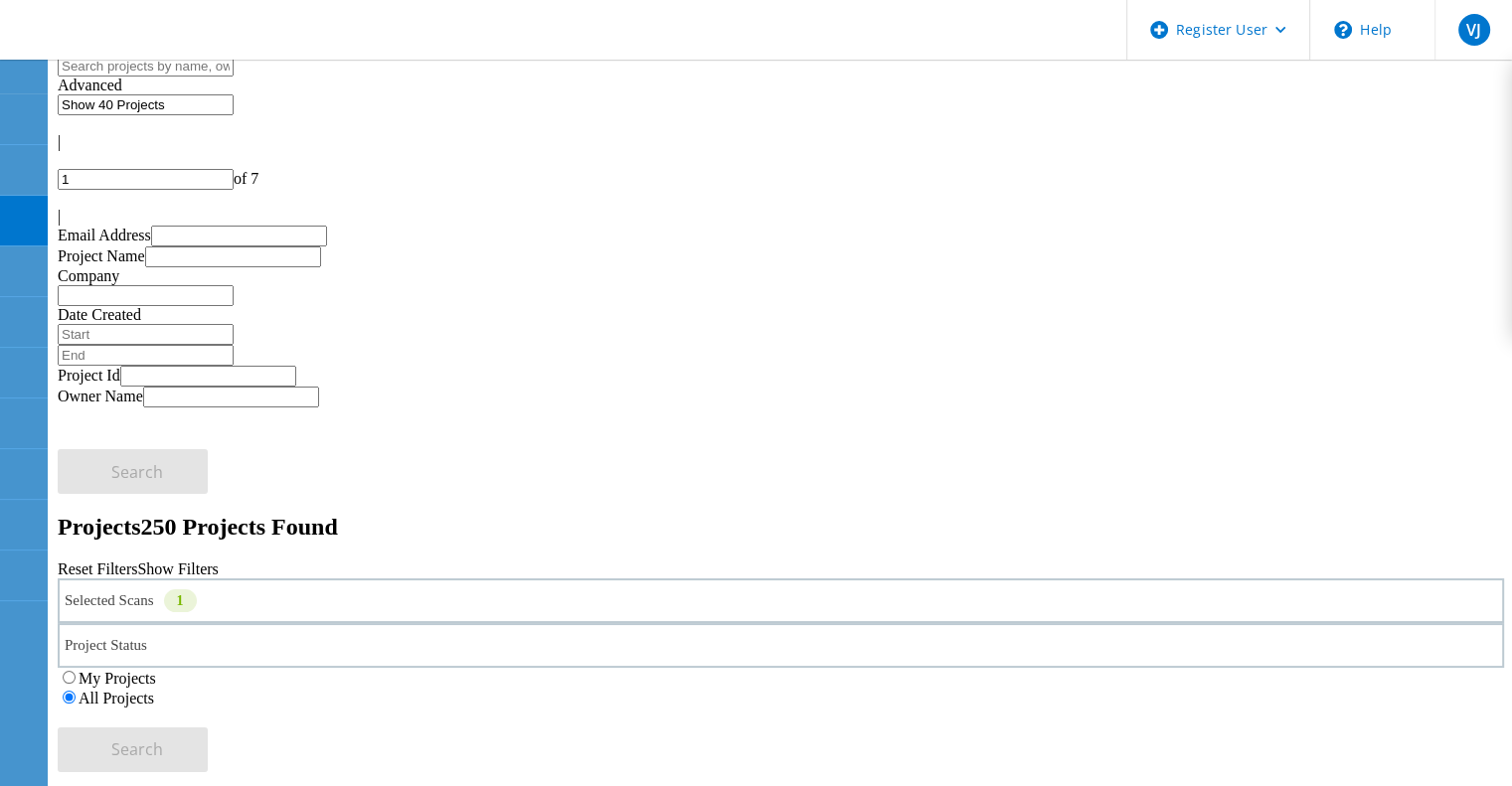 click on "Selected Scans   1" 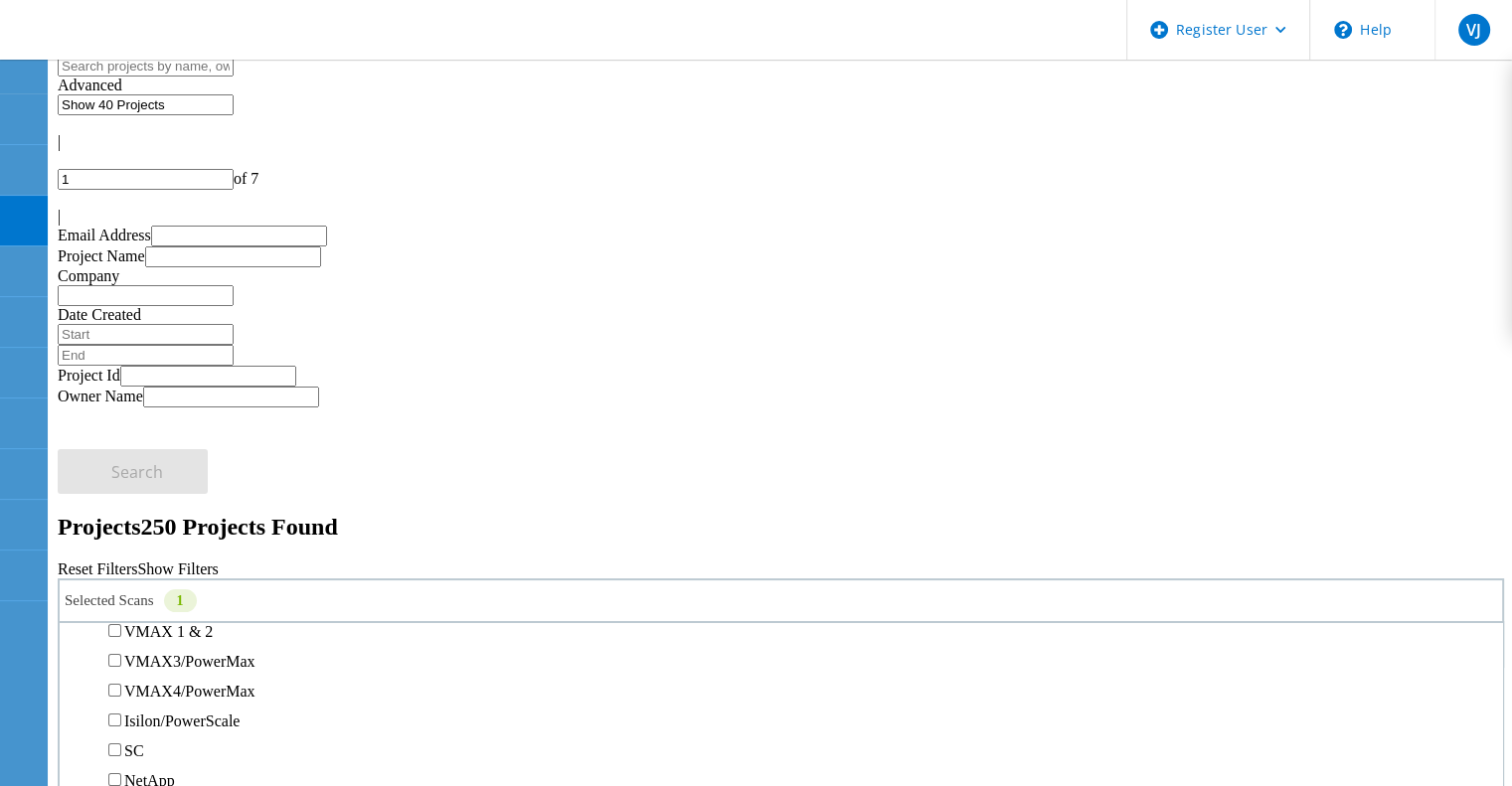 scroll, scrollTop: 520, scrollLeft: 0, axis: vertical 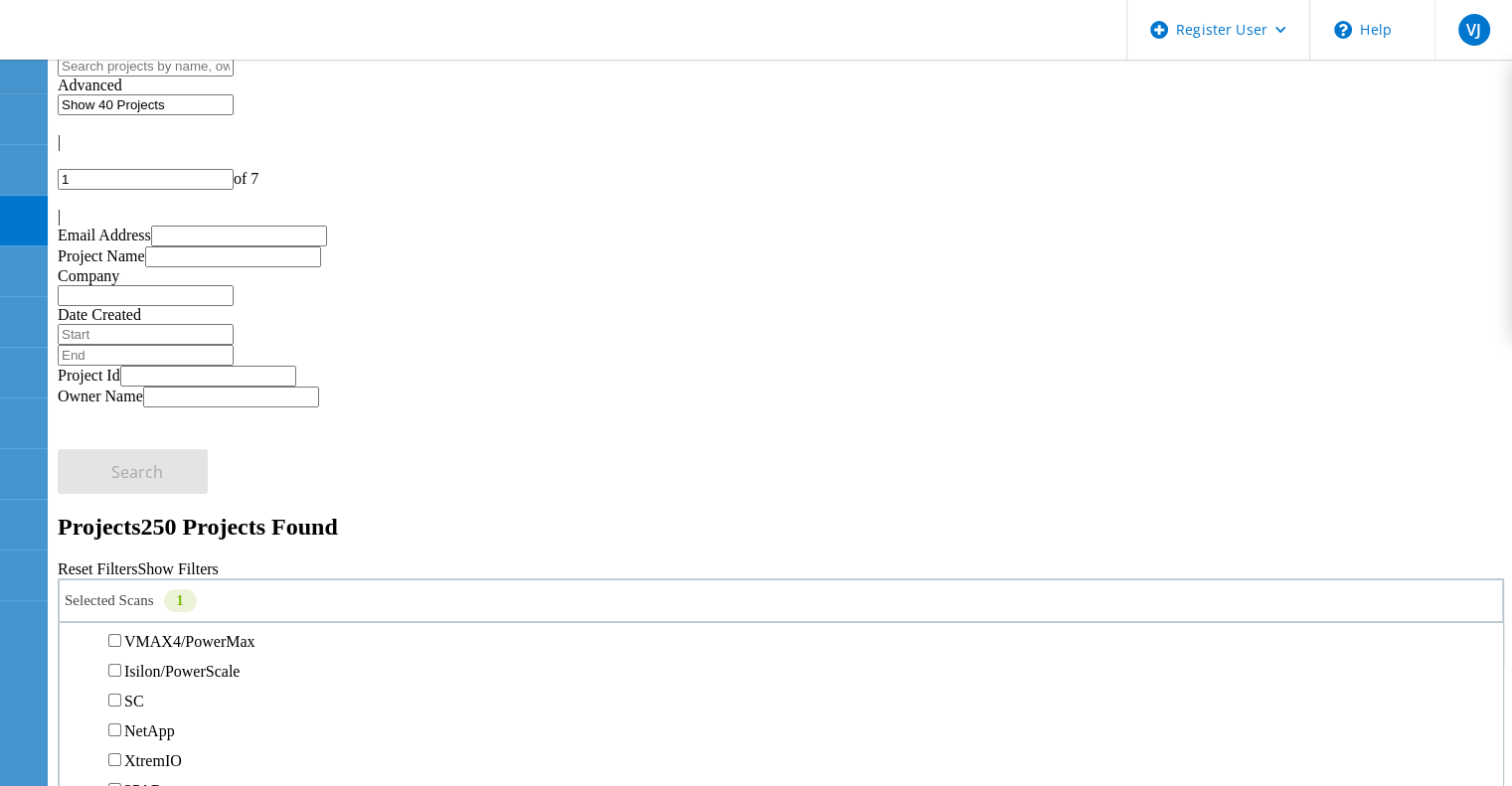 click on "PowerStore" 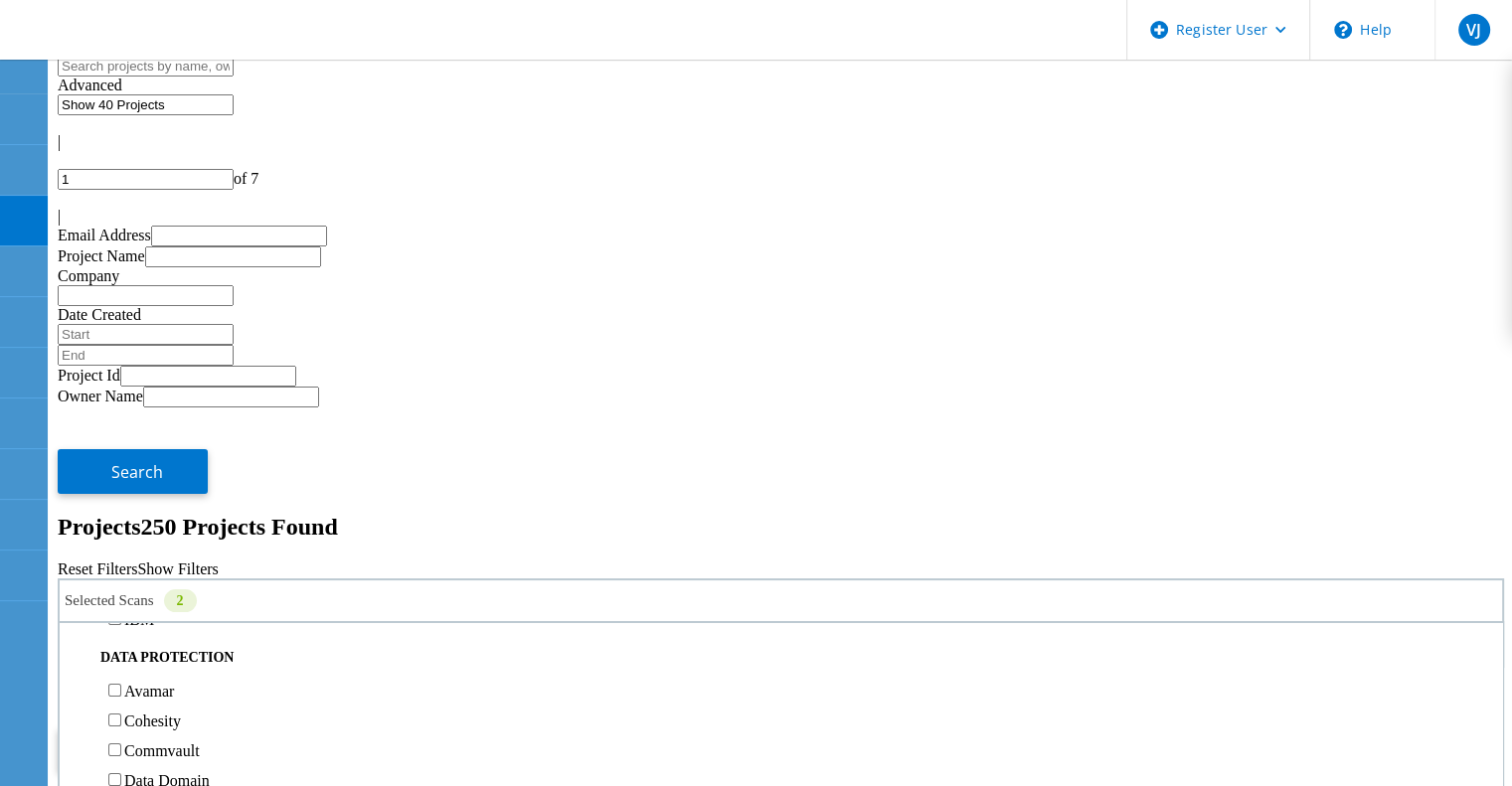 scroll, scrollTop: 781, scrollLeft: 0, axis: vertical 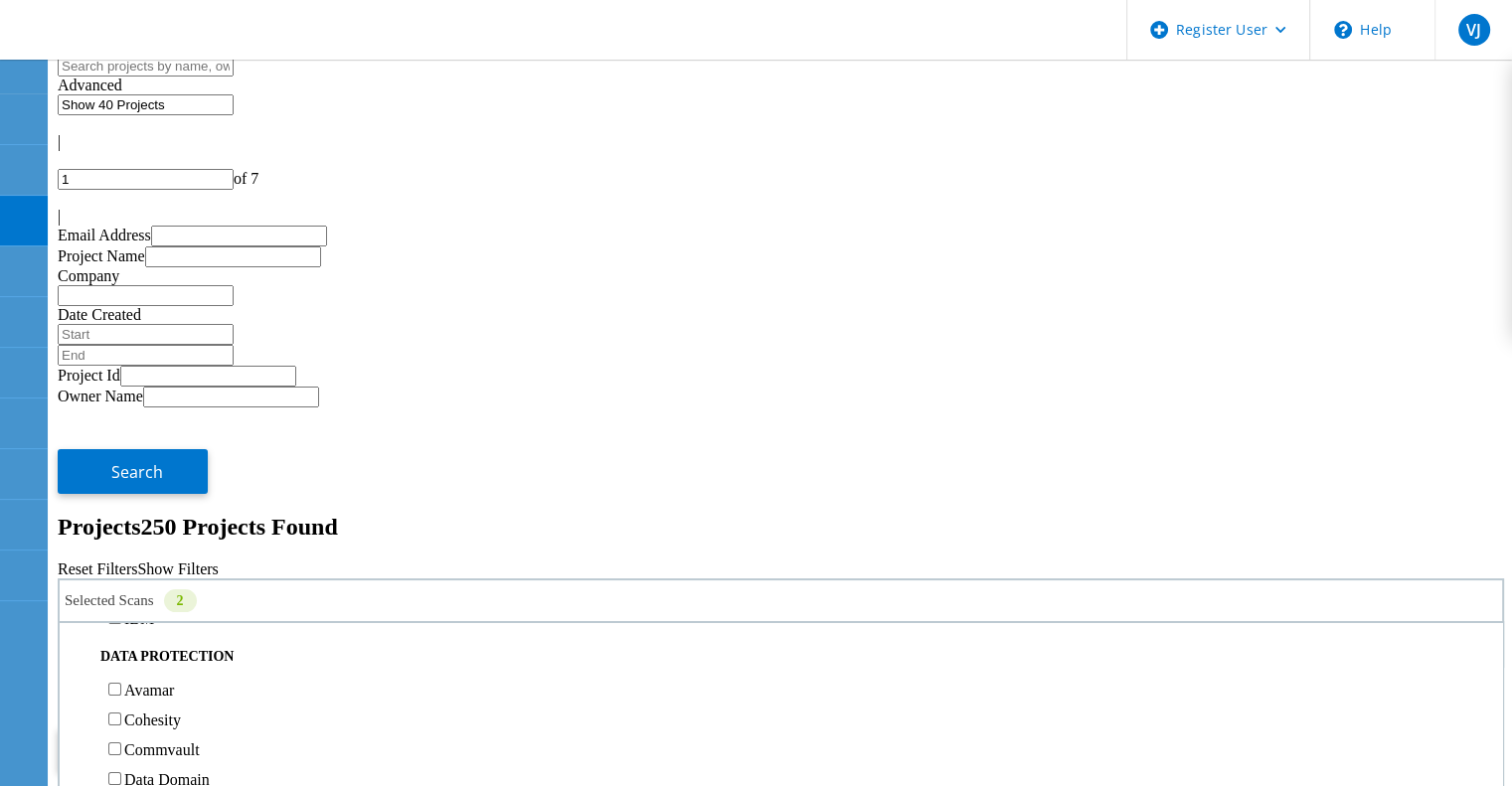 click on "Pure" 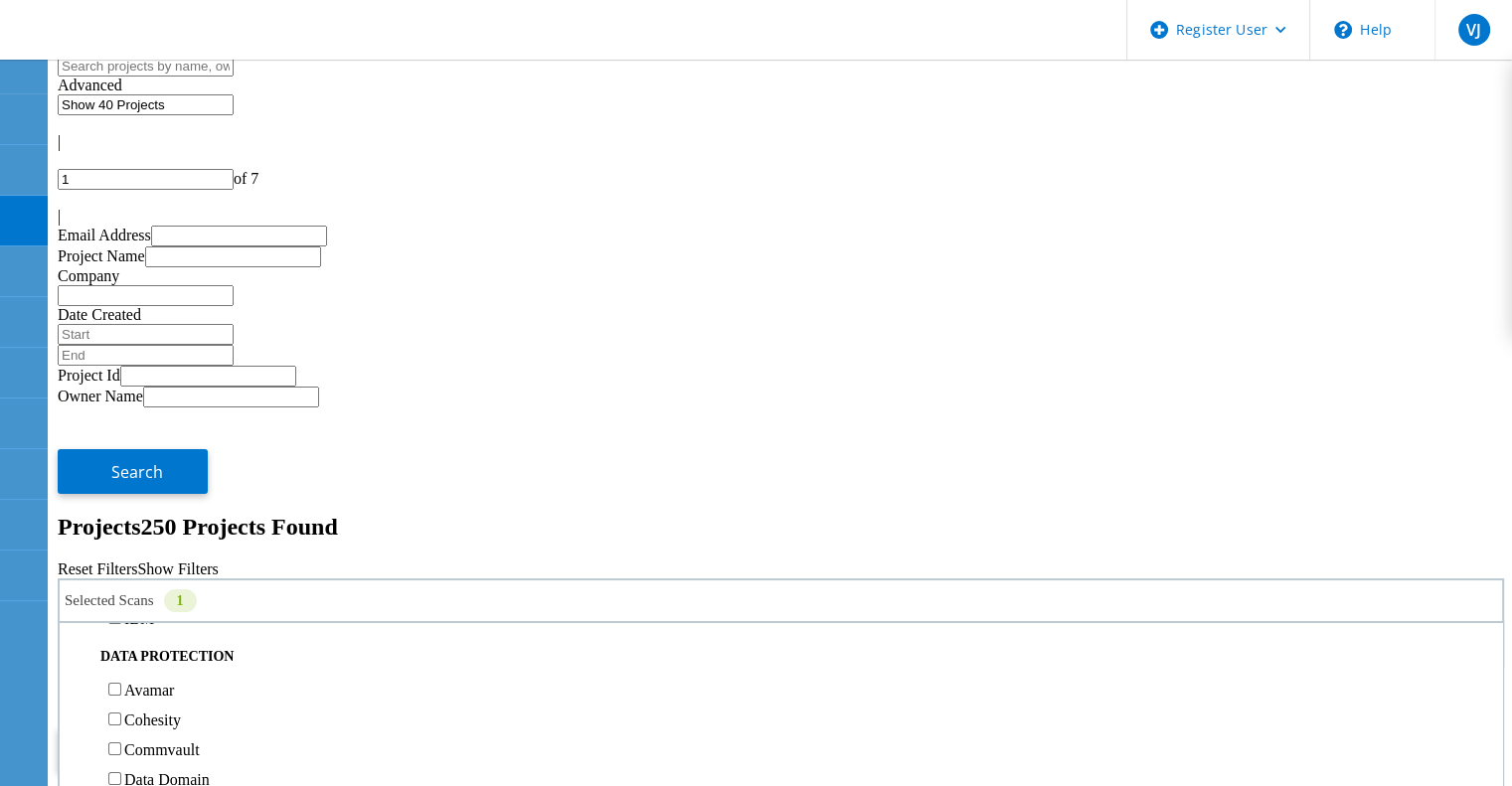 click on "Search" 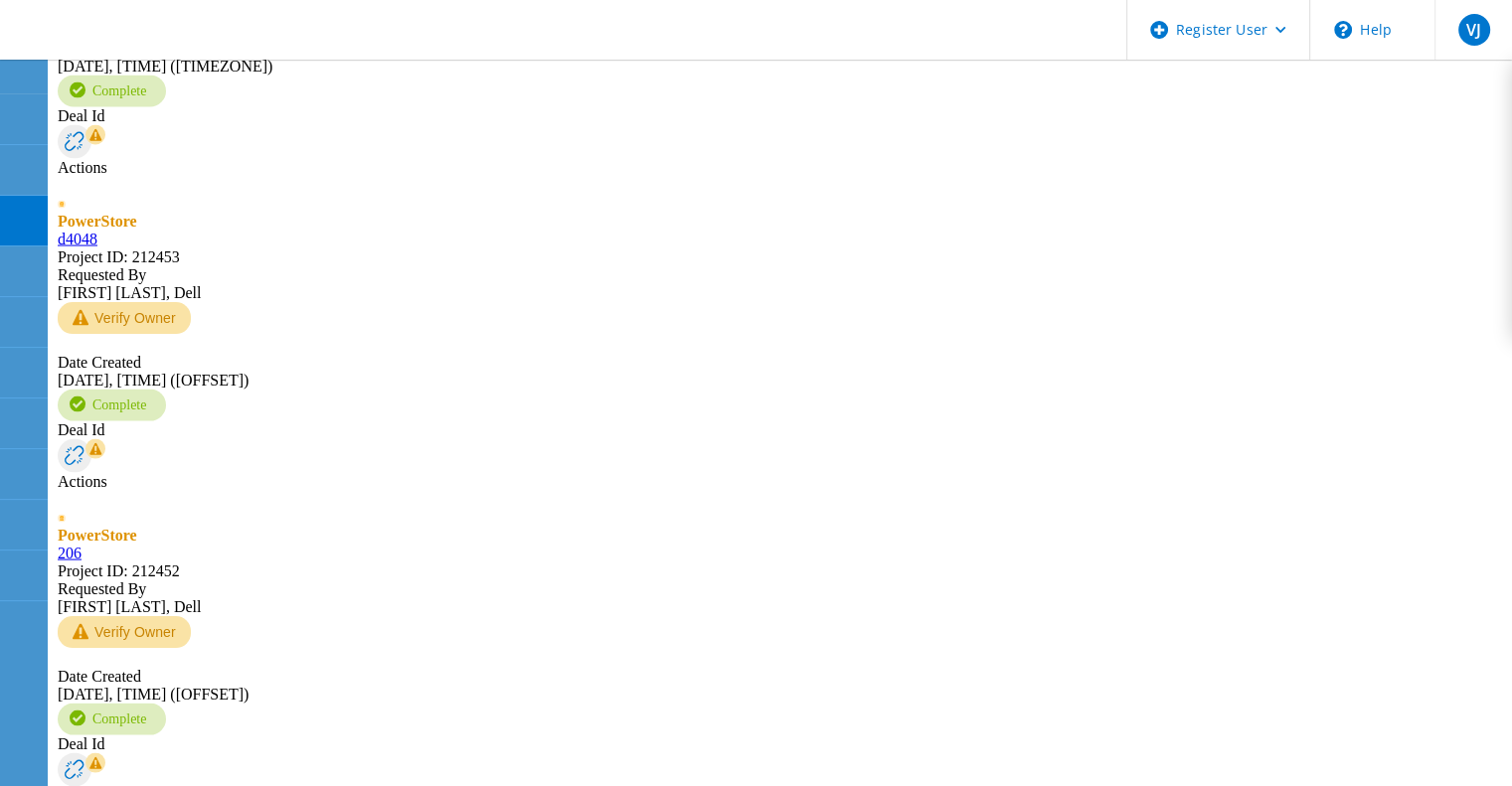 scroll, scrollTop: 4070, scrollLeft: 0, axis: vertical 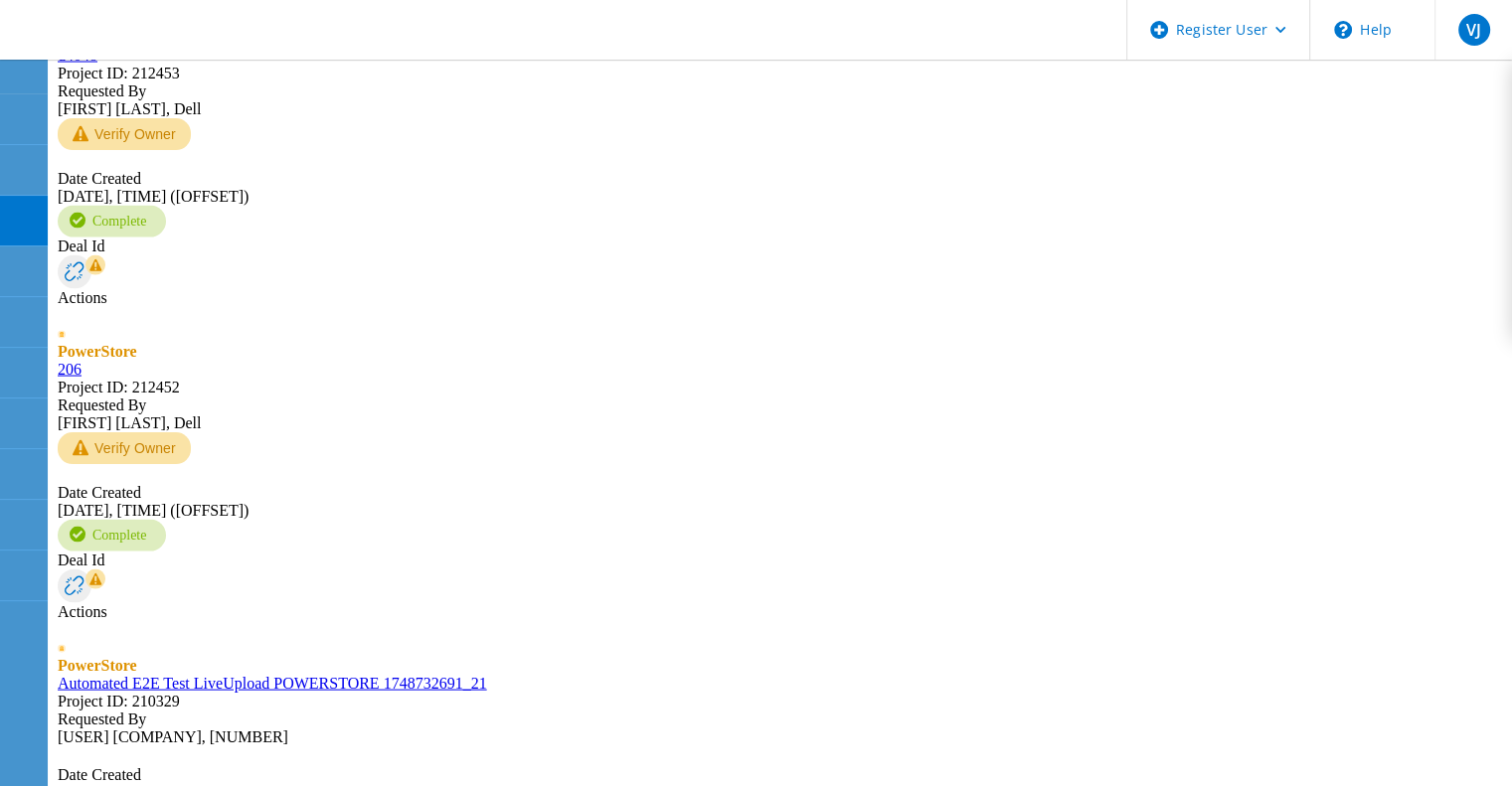 click on "DEV - Regression Test - 2195795" 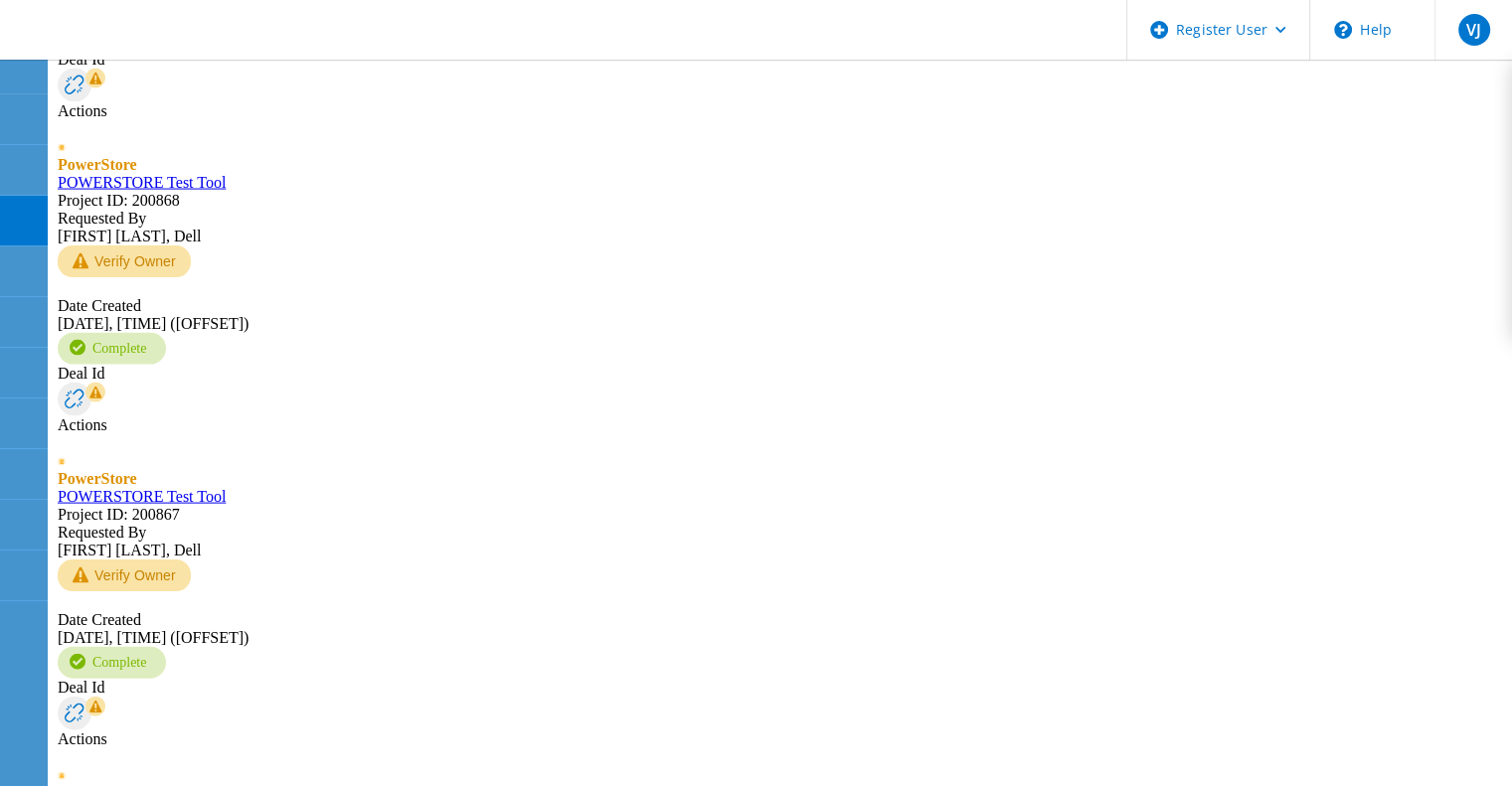scroll, scrollTop: 4428, scrollLeft: 0, axis: vertical 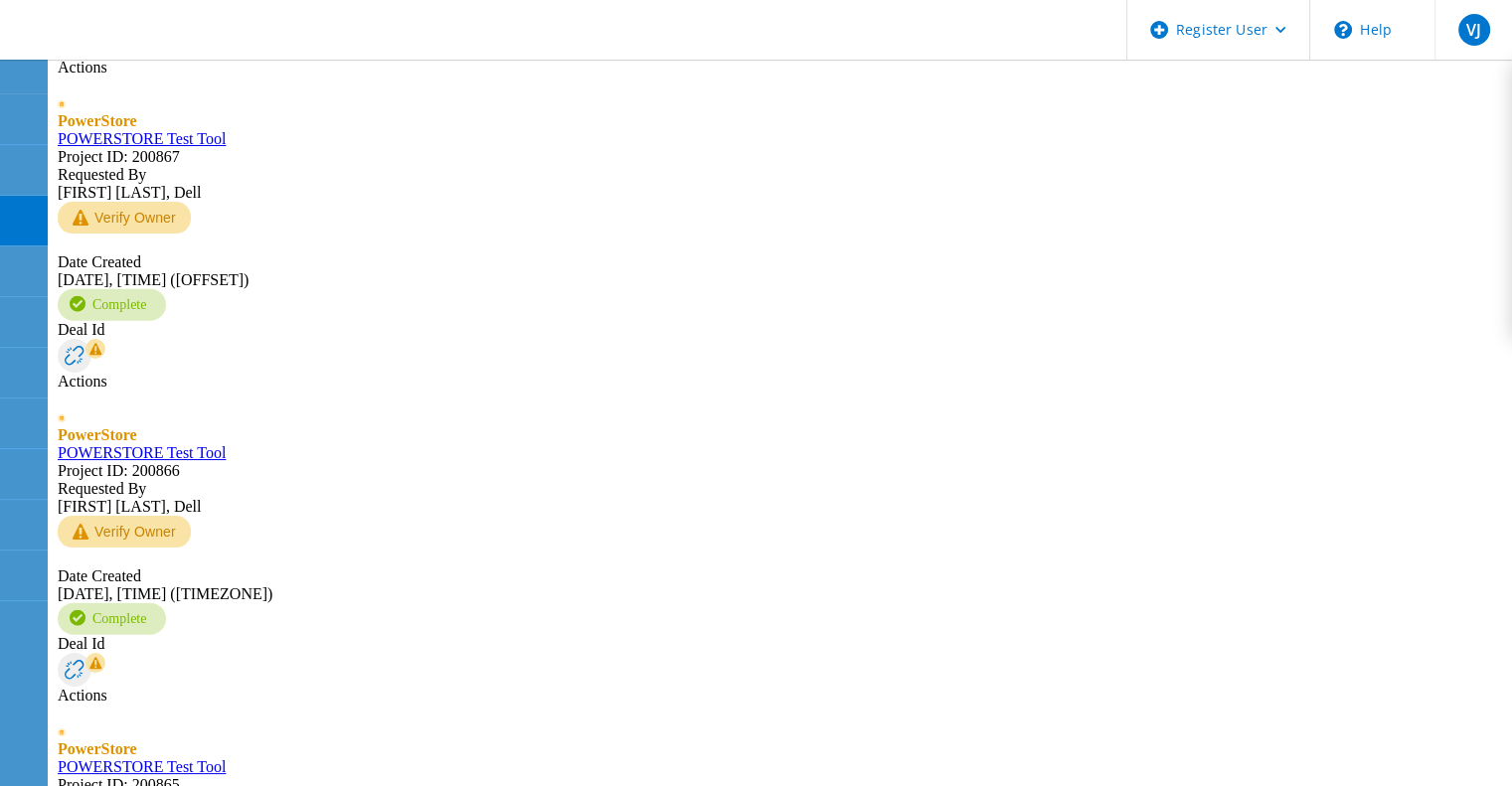 click on "POWERSTORE Test Tool" 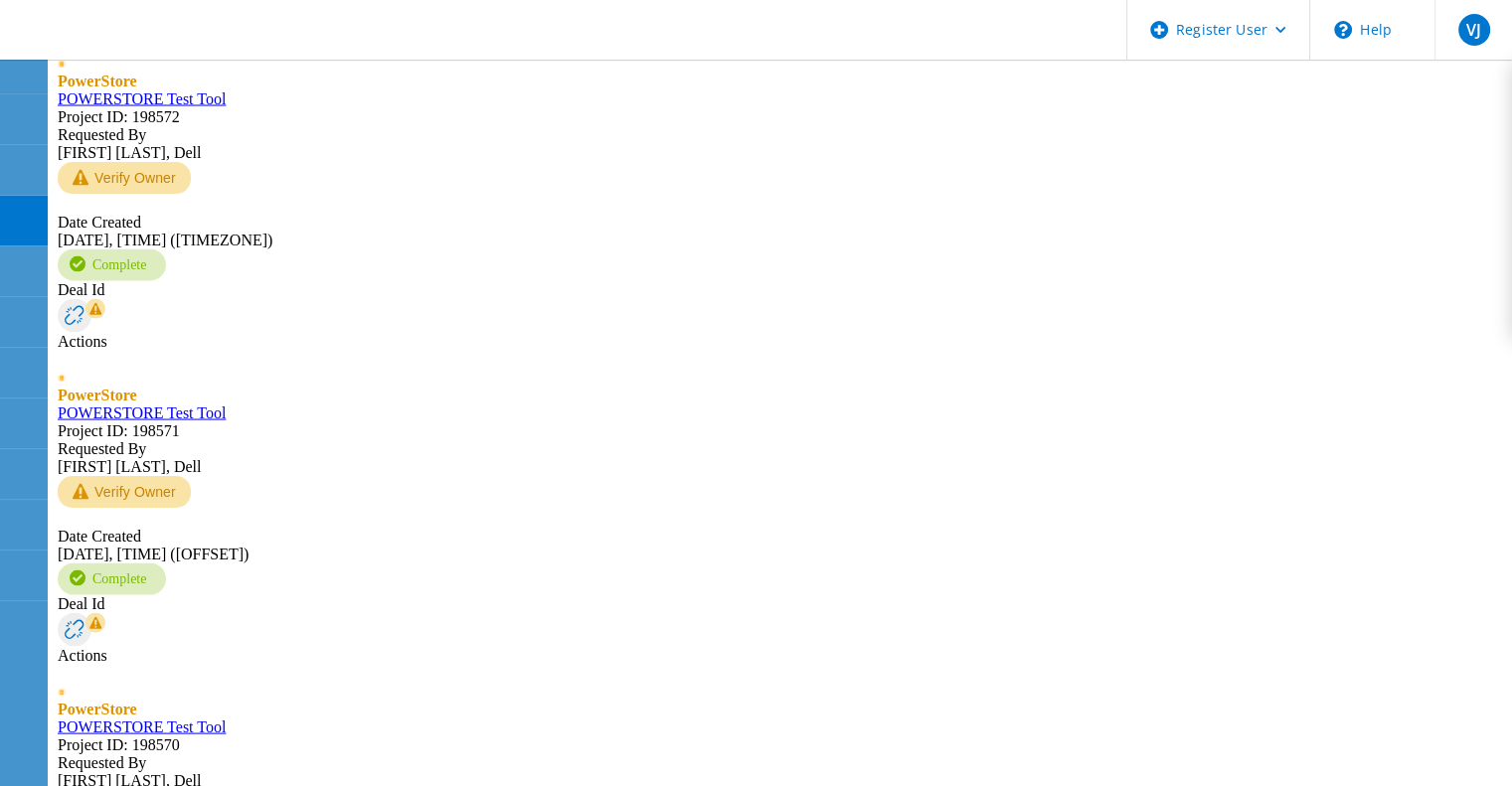 scroll, scrollTop: 4058, scrollLeft: 0, axis: vertical 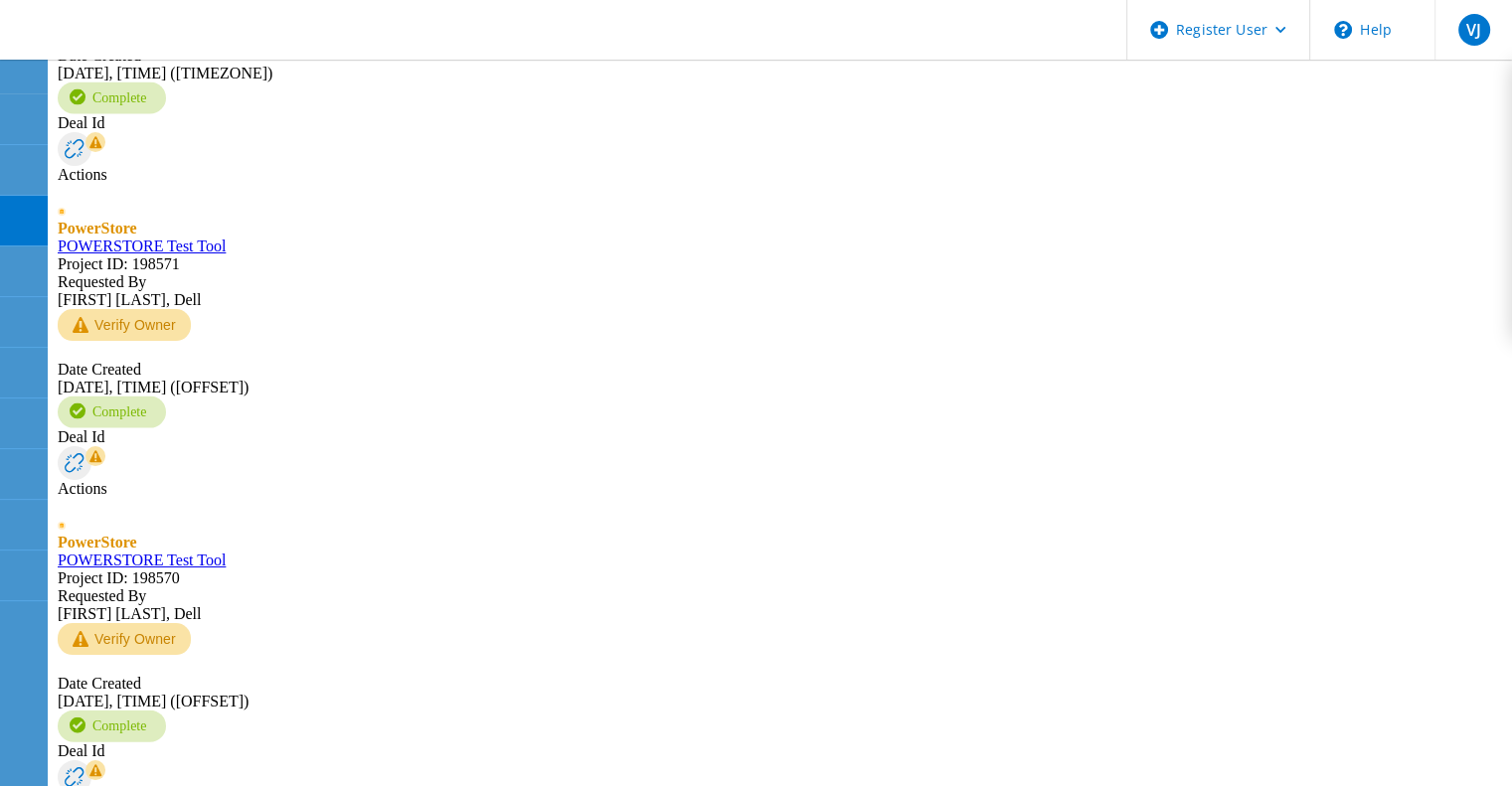 click on "g" 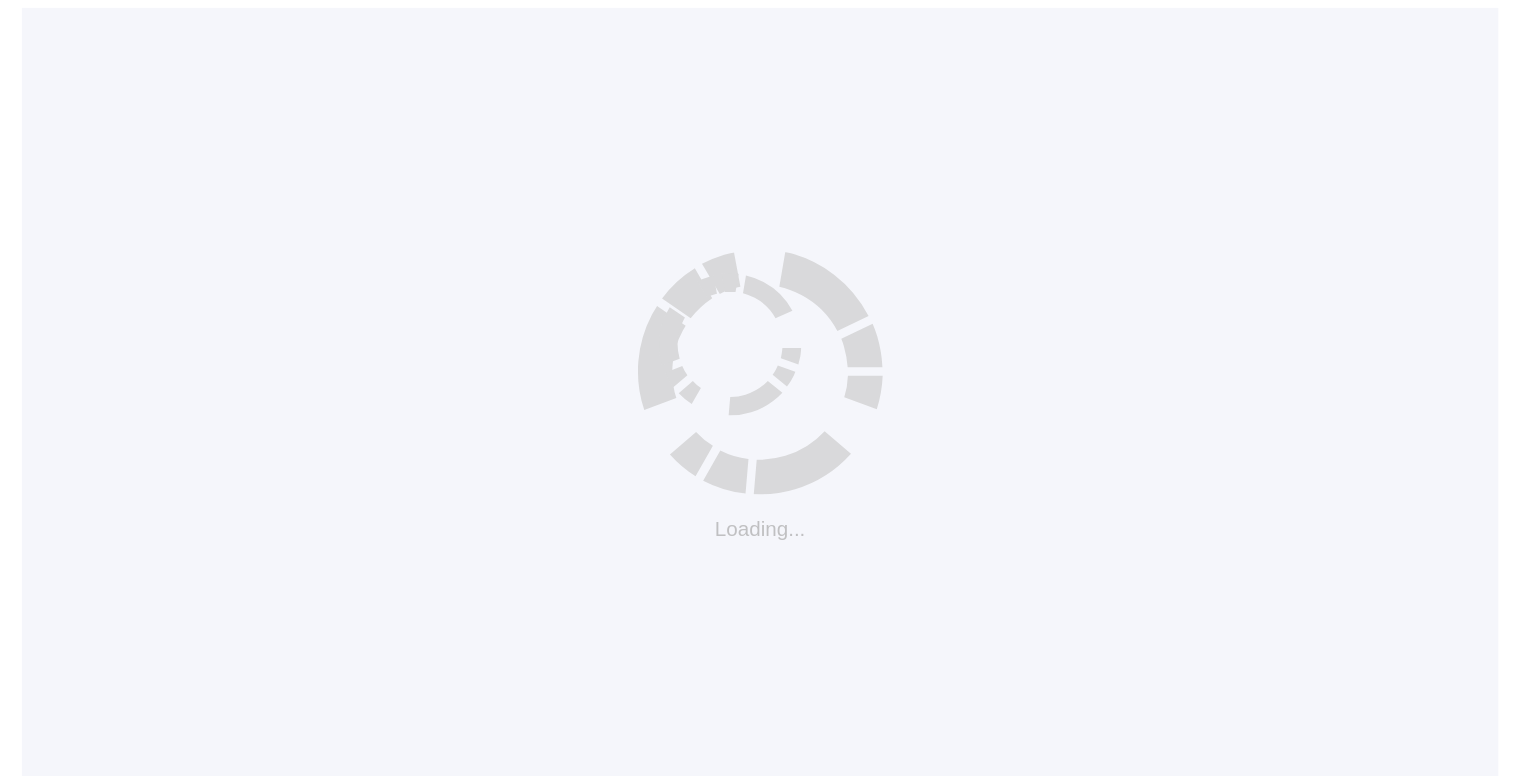 scroll, scrollTop: 0, scrollLeft: 0, axis: both 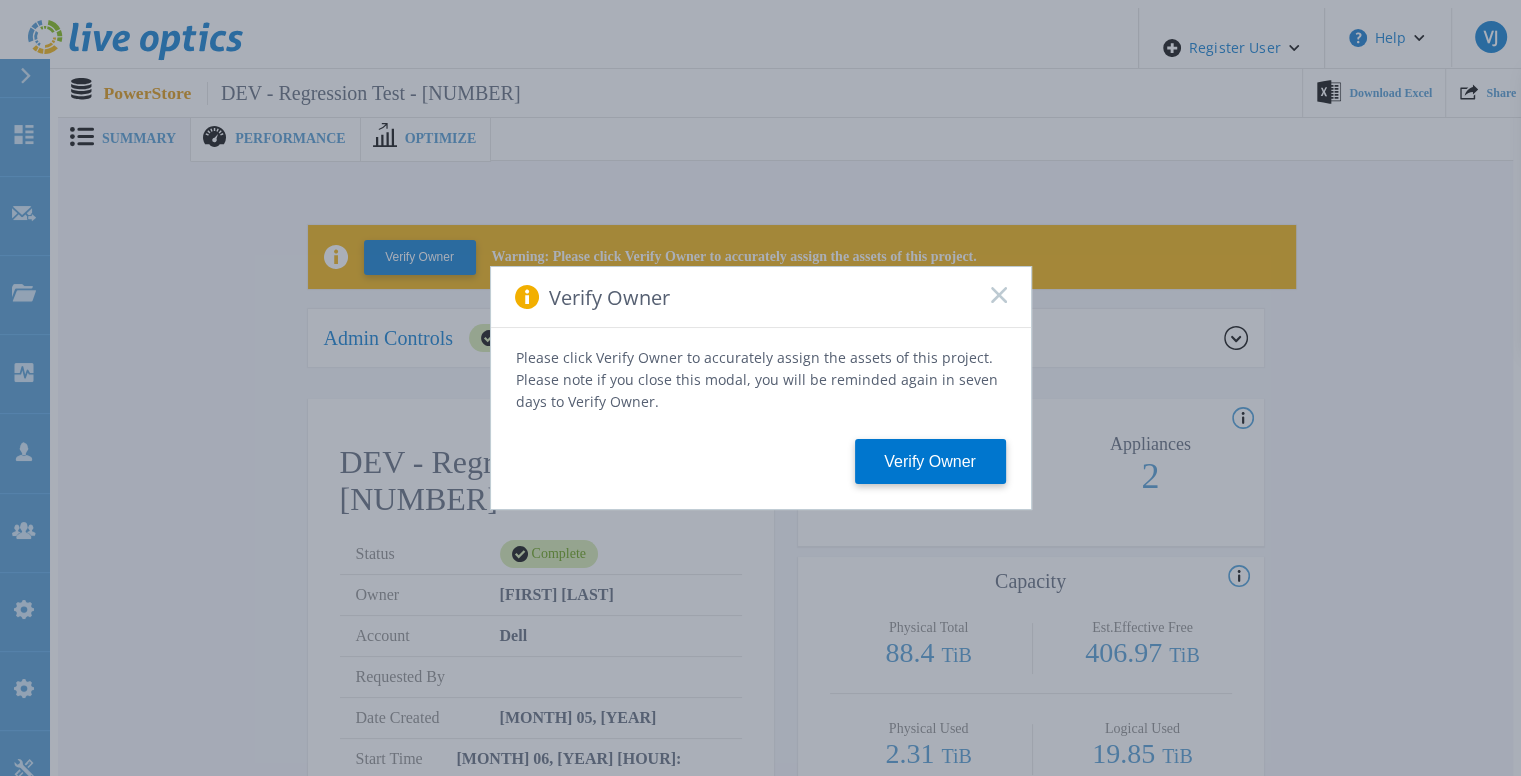 click on "Verify Owner" at bounding box center [761, 297] 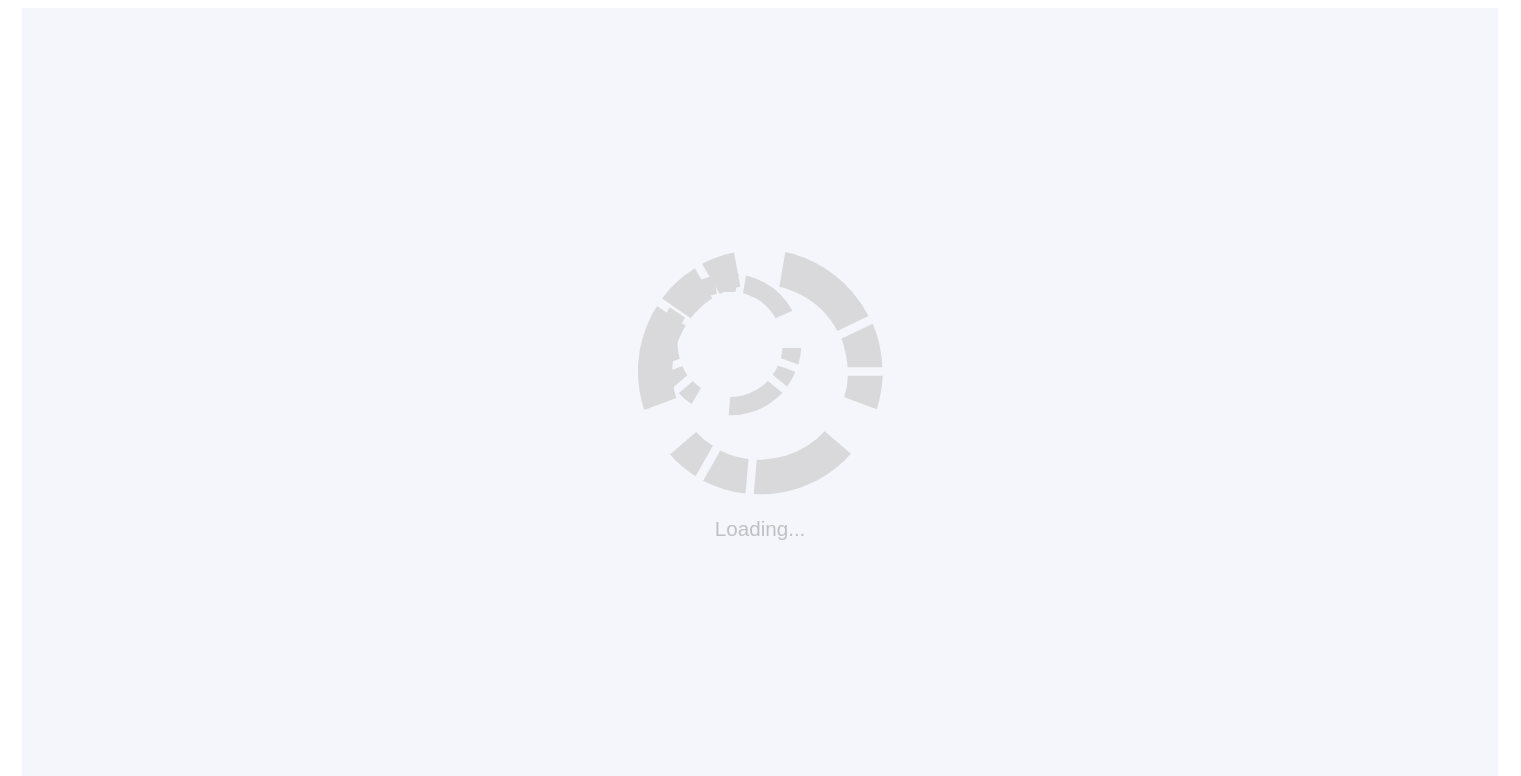 scroll, scrollTop: 0, scrollLeft: 0, axis: both 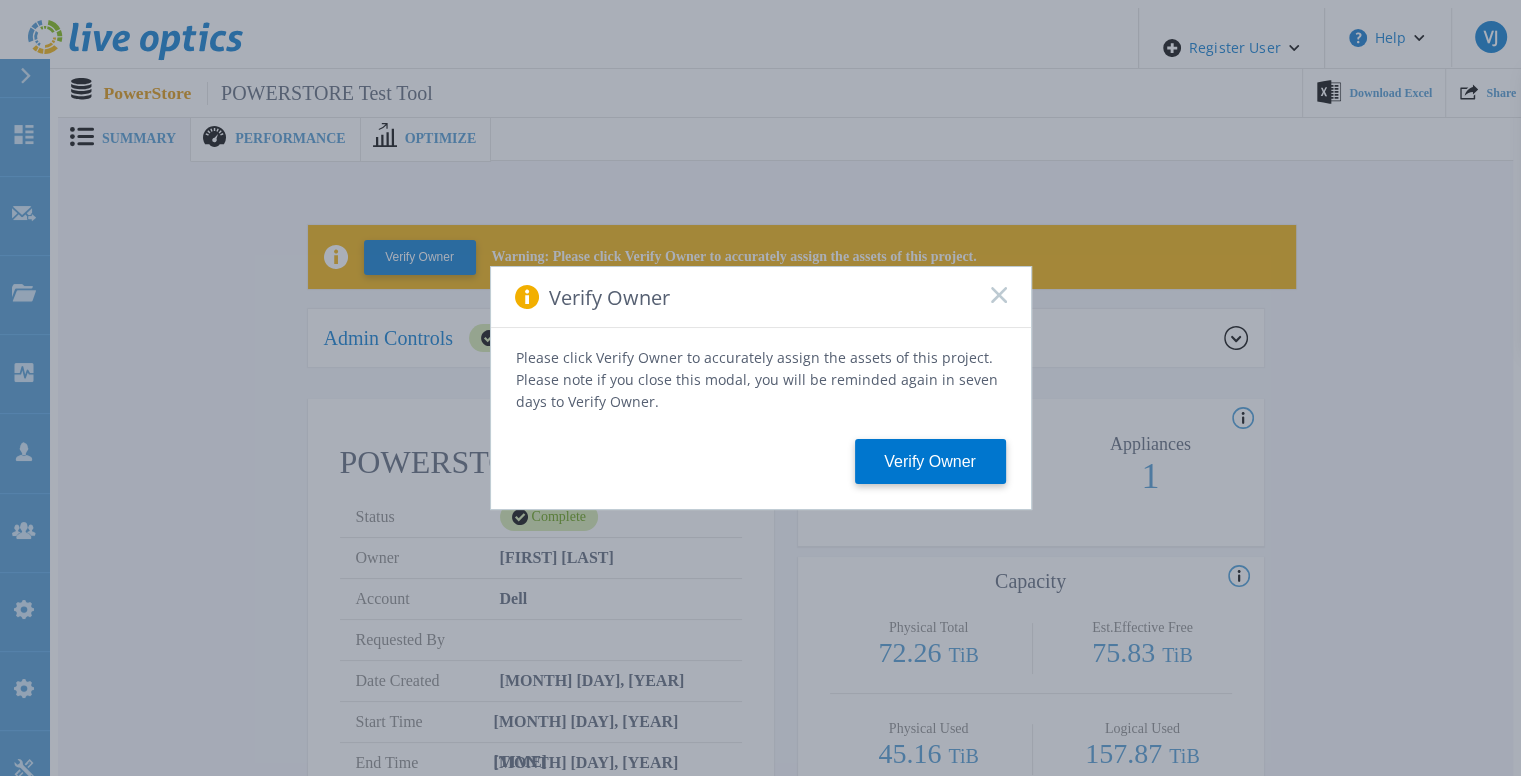 click 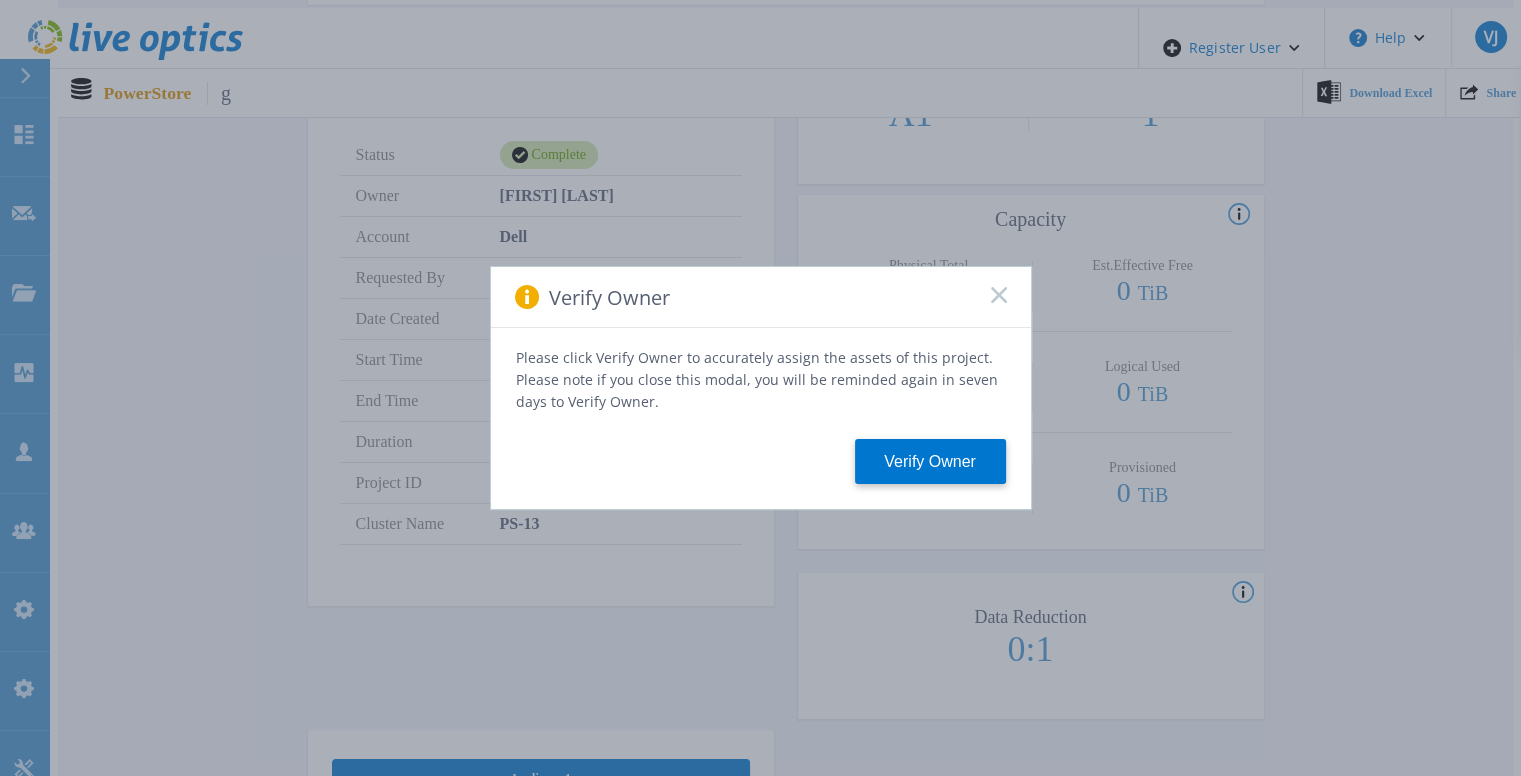 scroll, scrollTop: 393, scrollLeft: 0, axis: vertical 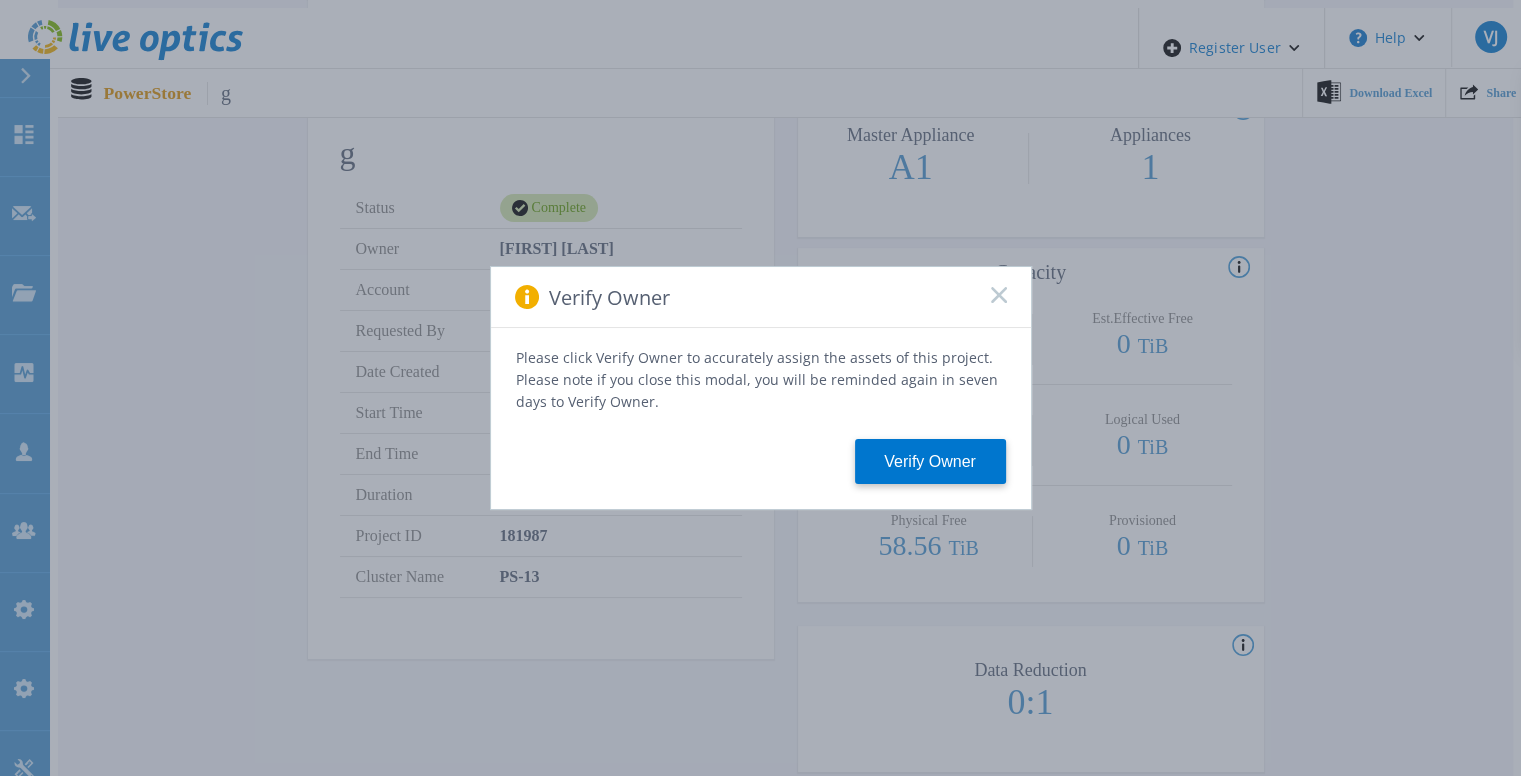 click on "Verify Owner" at bounding box center (761, 297) 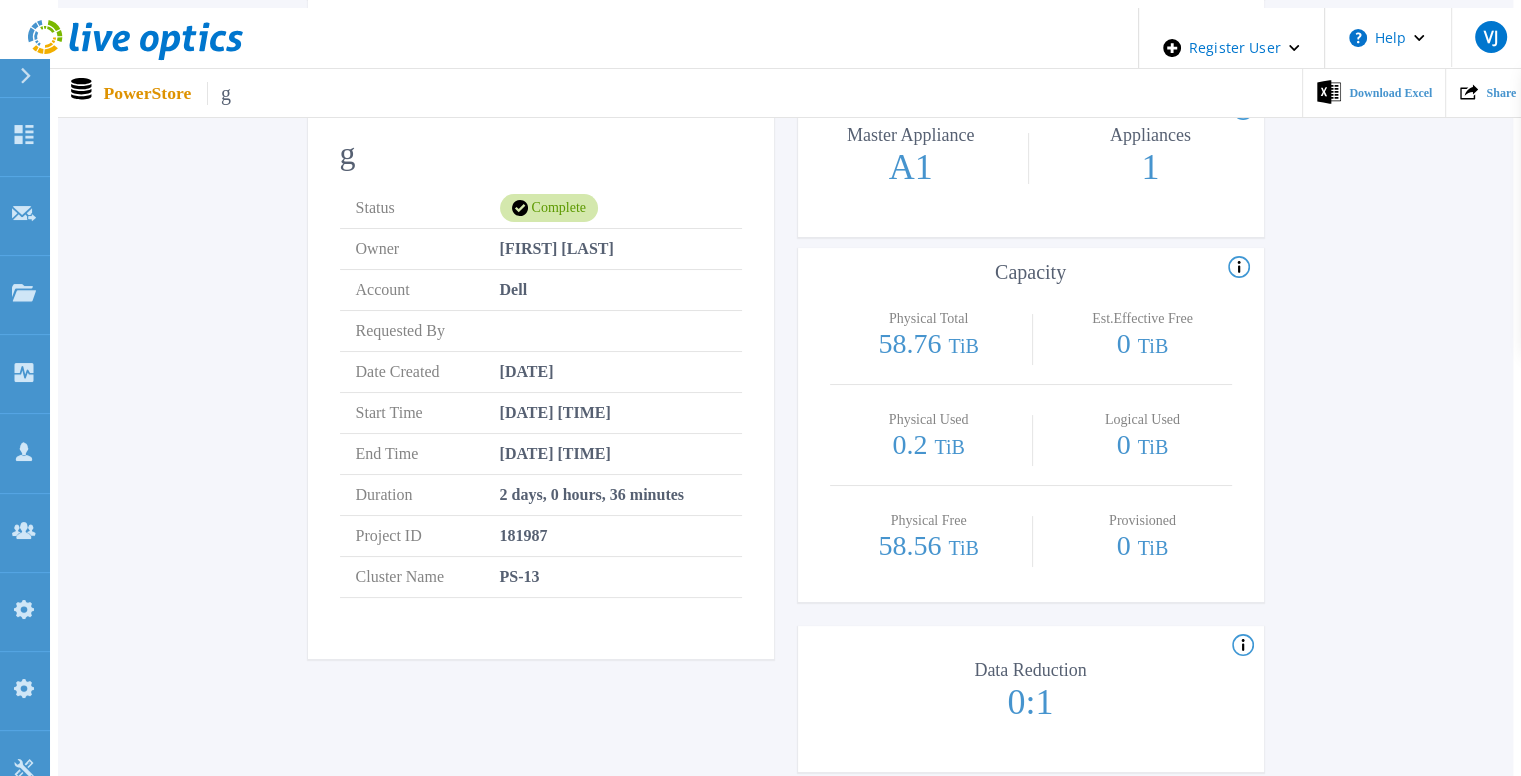 scroll, scrollTop: 0, scrollLeft: 0, axis: both 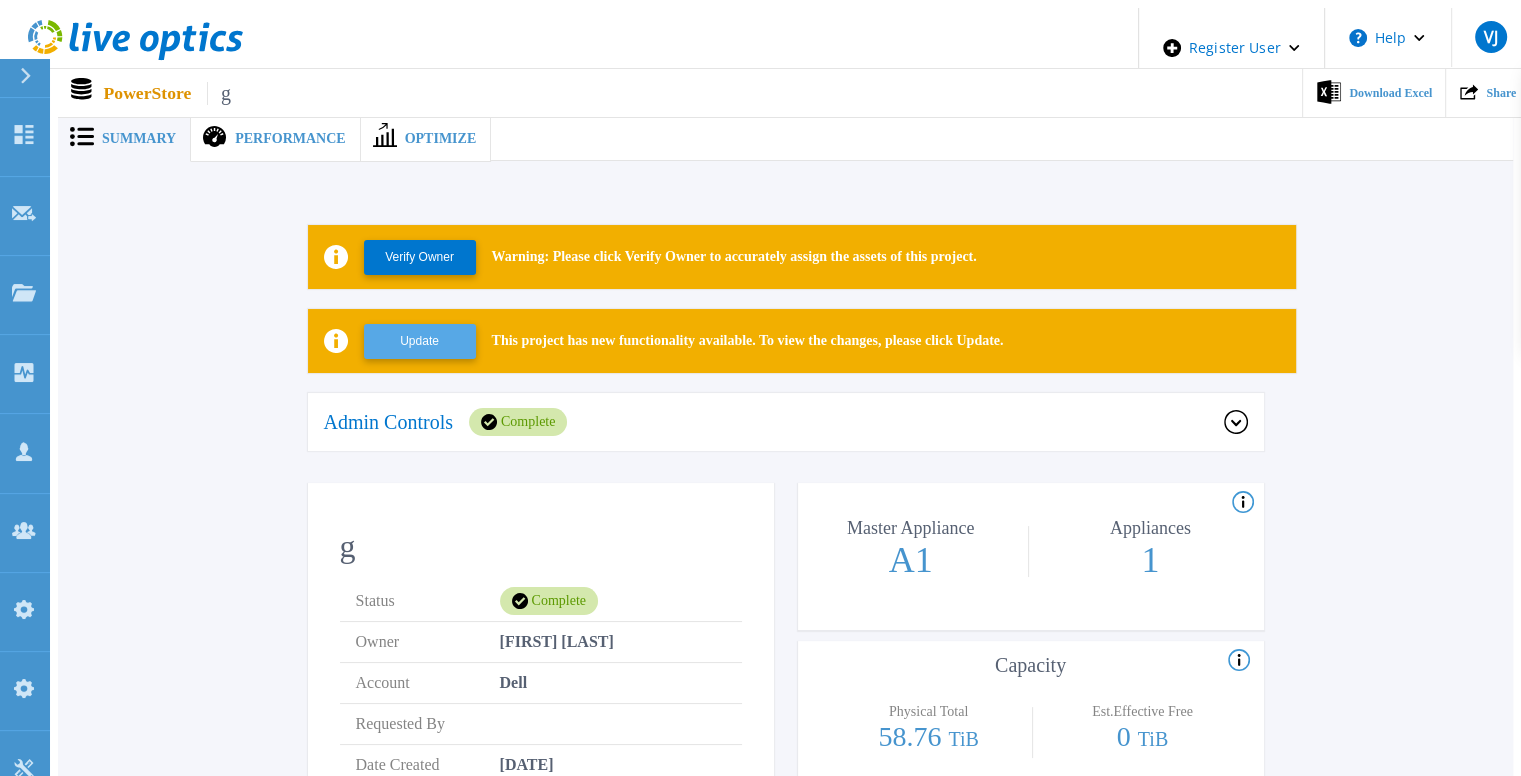 click on "Update" at bounding box center (420, 341) 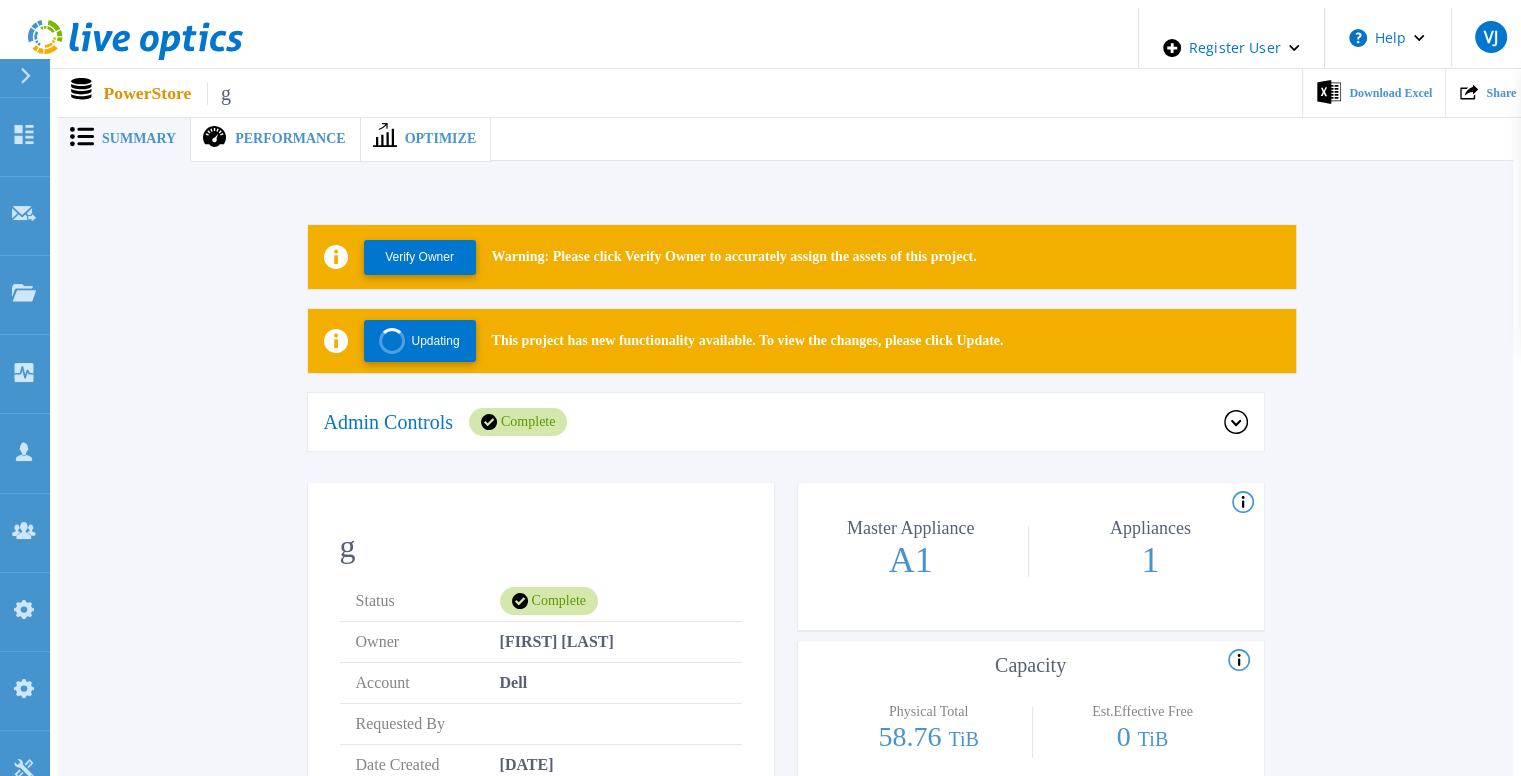 type 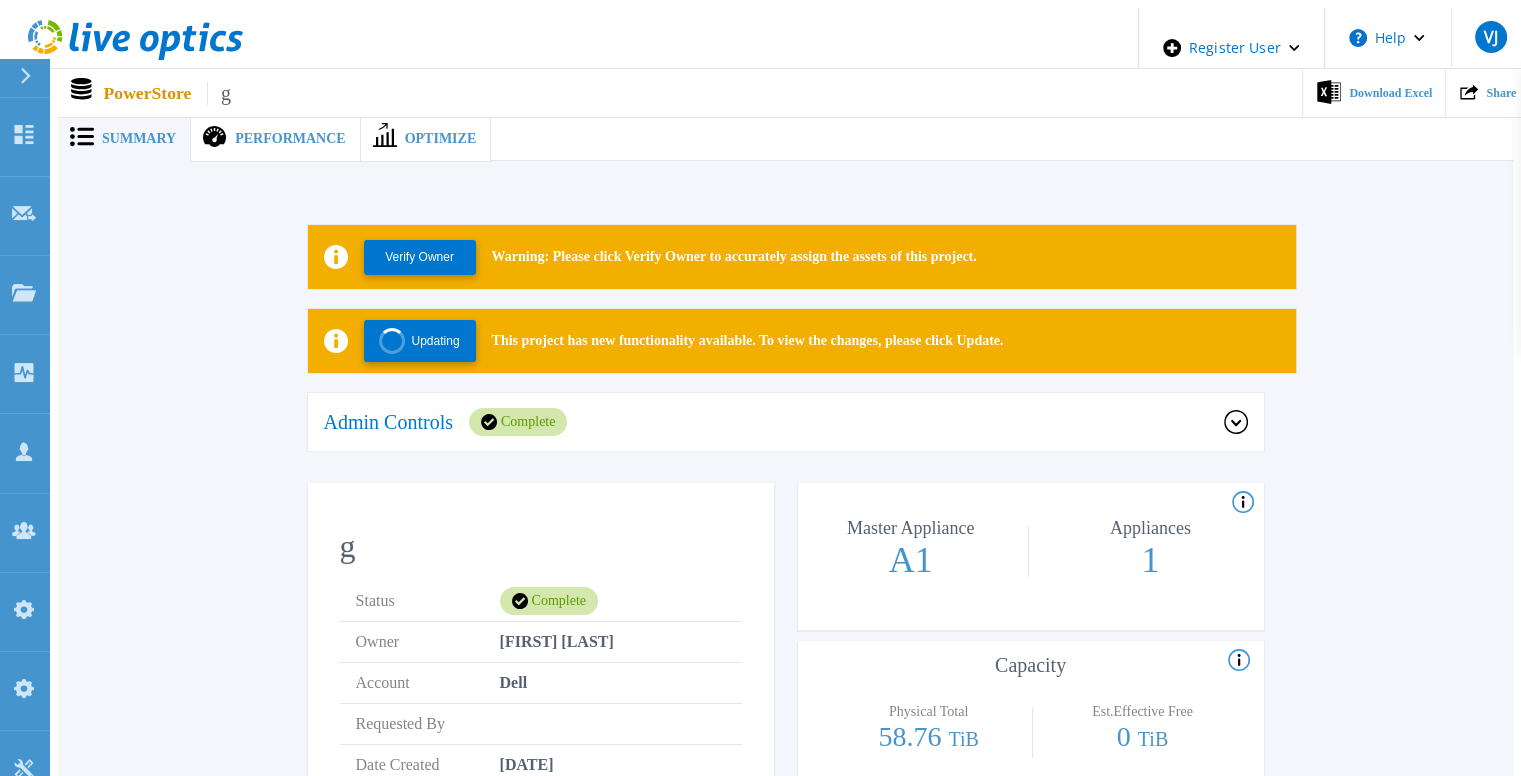 click on "Admin Controls   Complete" at bounding box center [786, 423] 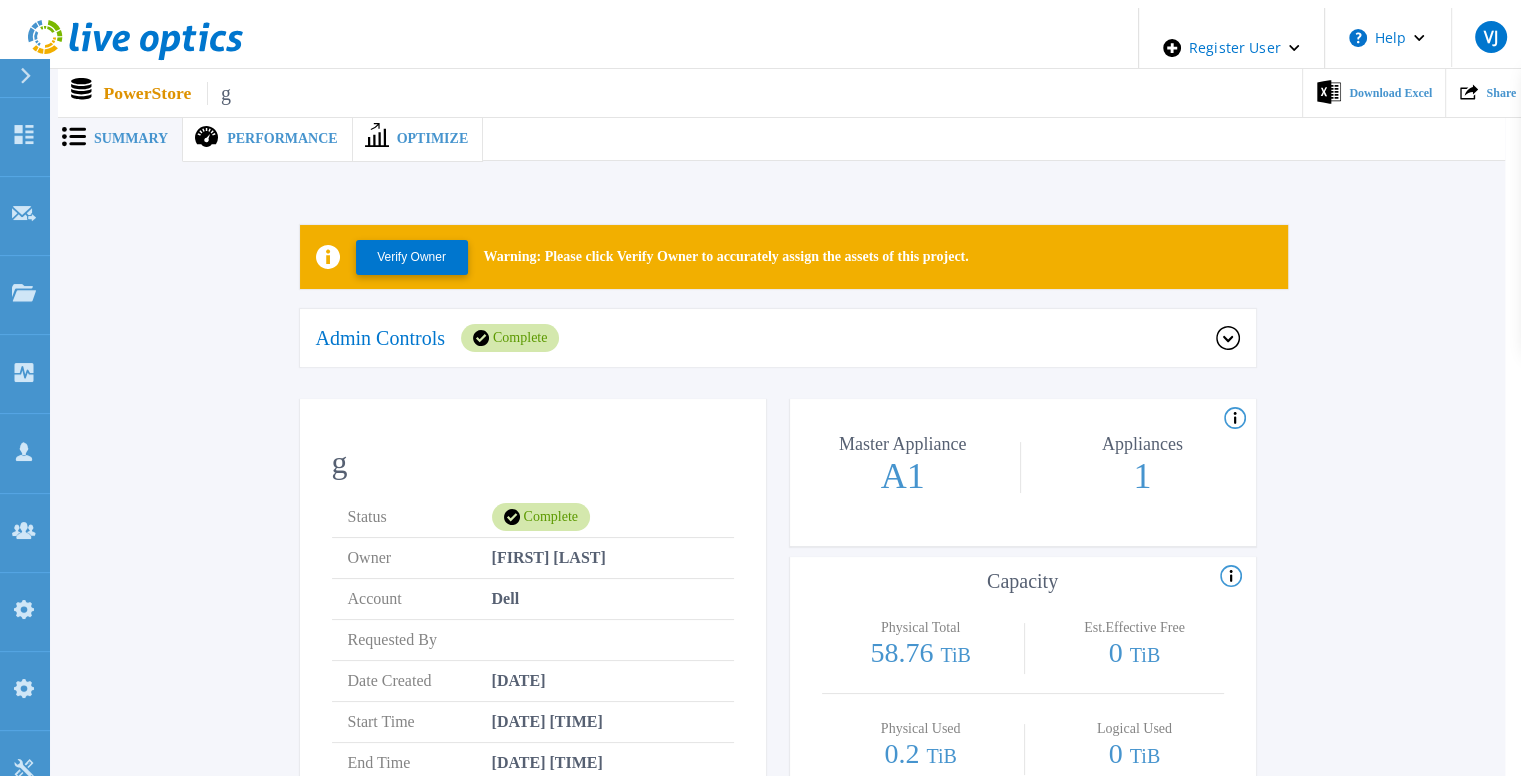scroll, scrollTop: 0, scrollLeft: 0, axis: both 